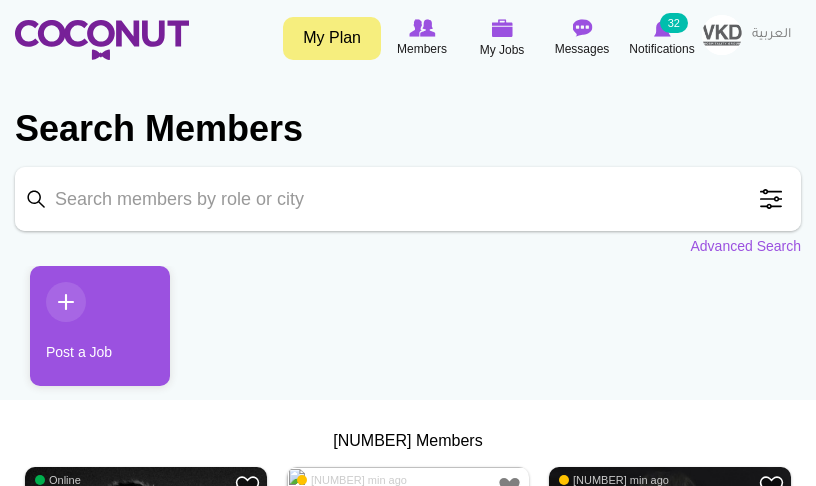 scroll, scrollTop: 0, scrollLeft: 0, axis: both 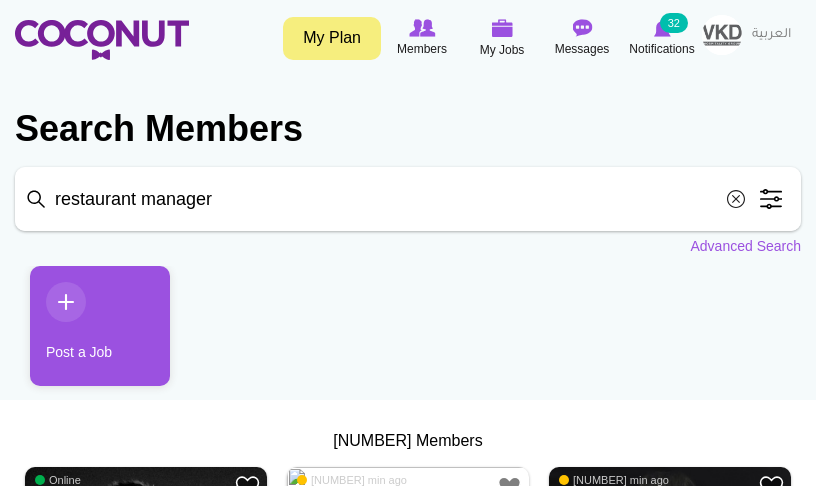type on "restaurant manager" 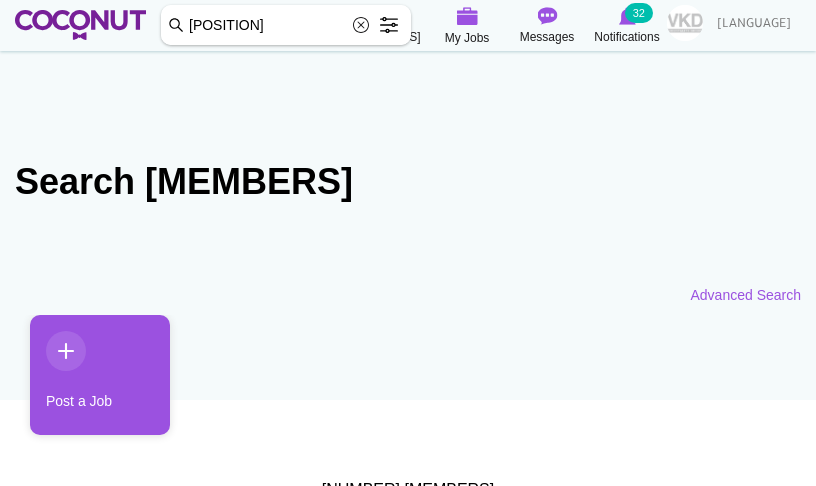 scroll, scrollTop: 82, scrollLeft: 0, axis: vertical 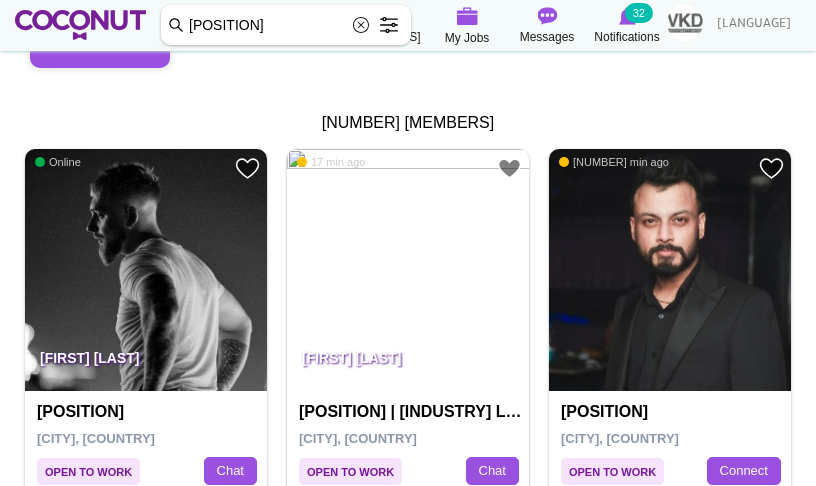 click at bounding box center (408, 270) 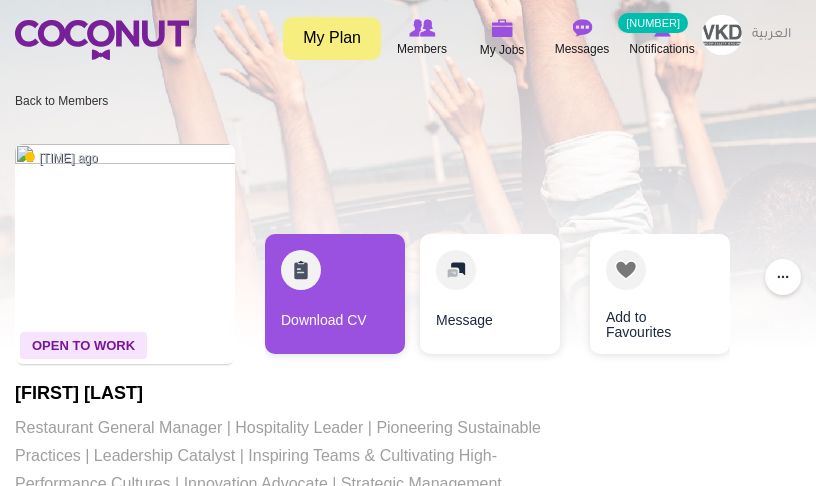 scroll, scrollTop: 0, scrollLeft: 0, axis: both 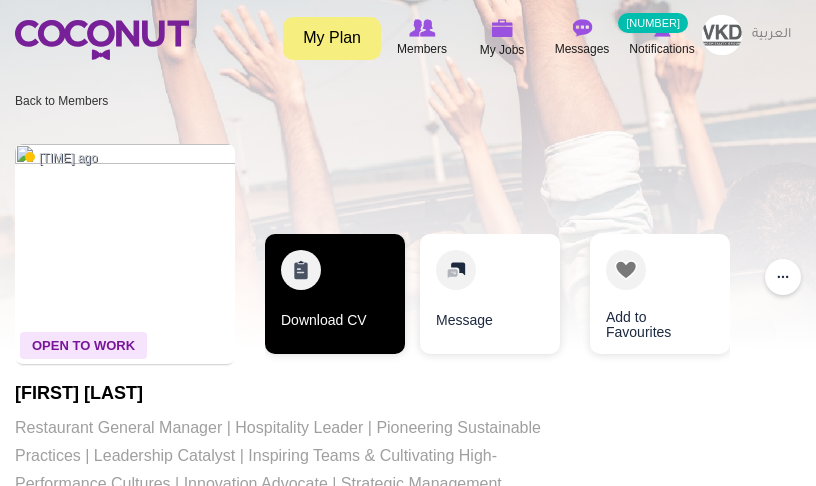 click on "Download CV" at bounding box center (335, 294) 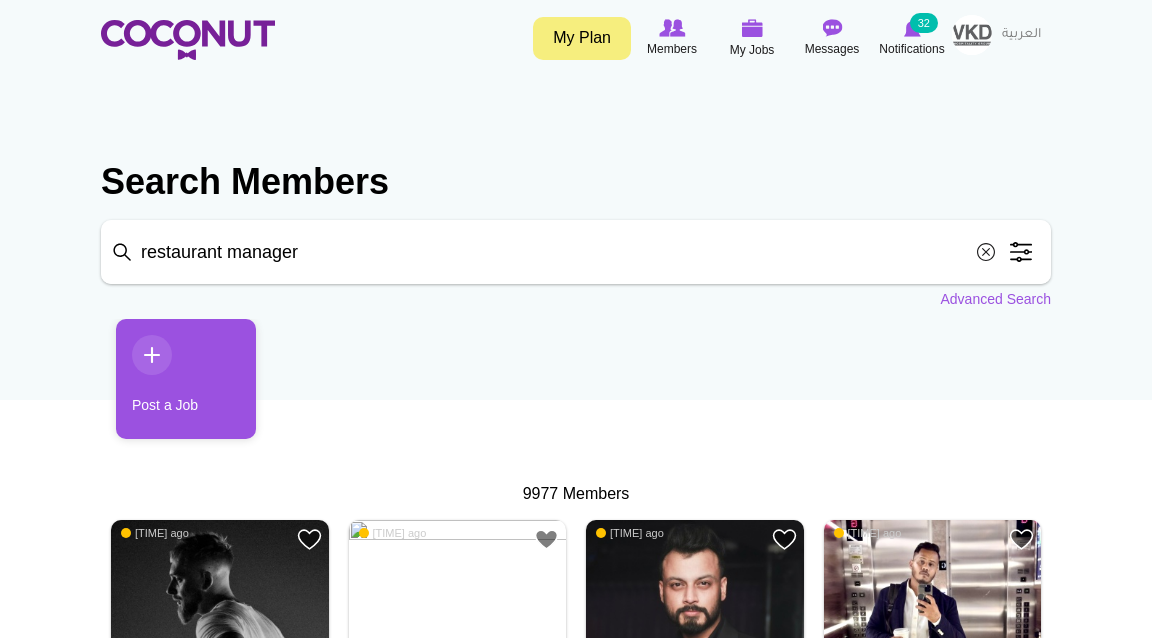 scroll, scrollTop: 0, scrollLeft: 0, axis: both 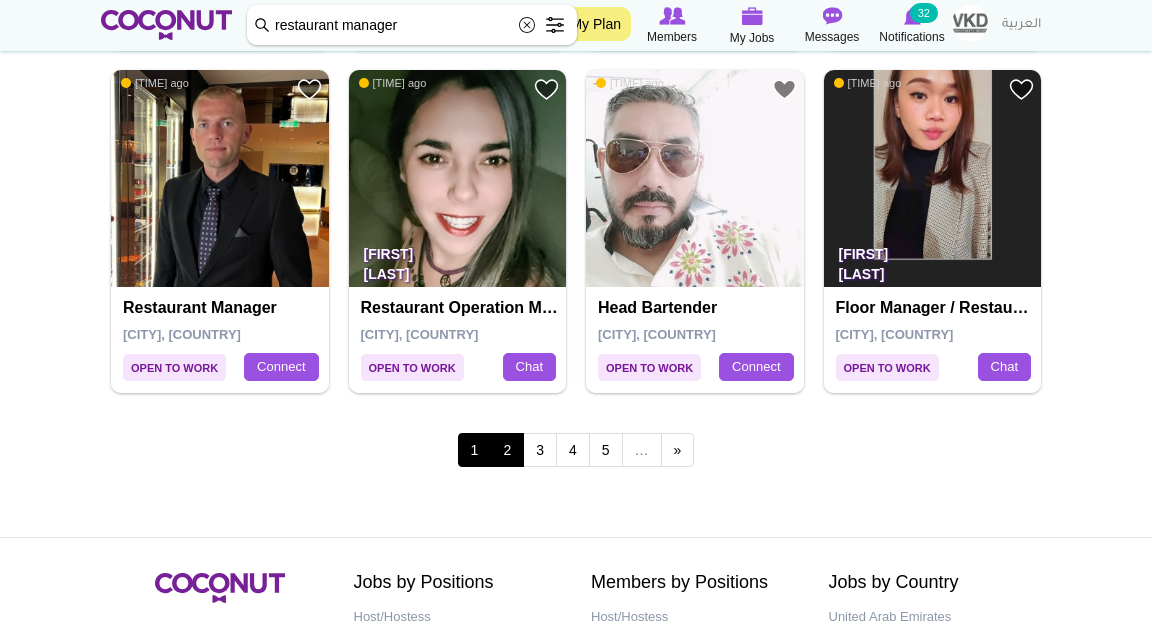 click on "[NUMBER]" at bounding box center [507, 450] 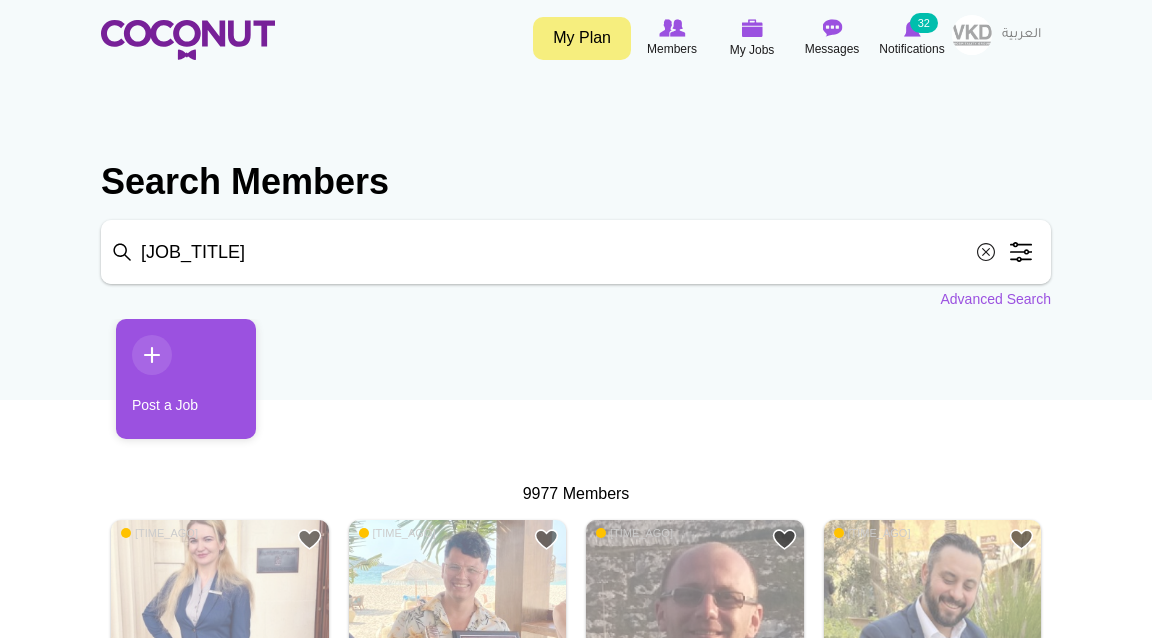 scroll, scrollTop: 0, scrollLeft: 0, axis: both 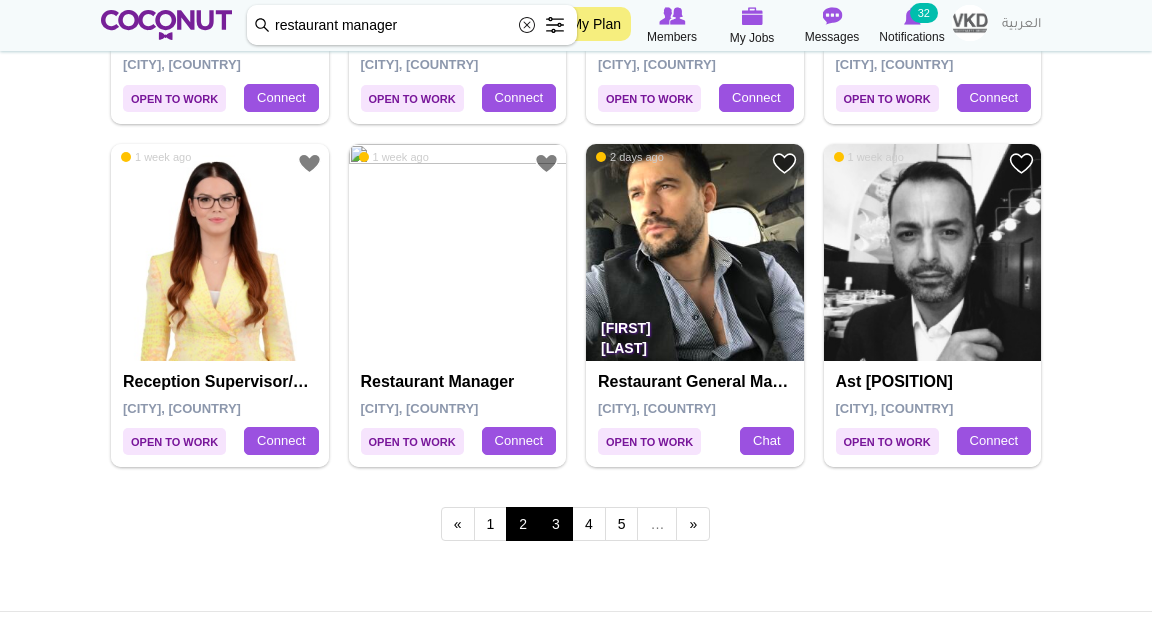 click on "3" at bounding box center [556, 524] 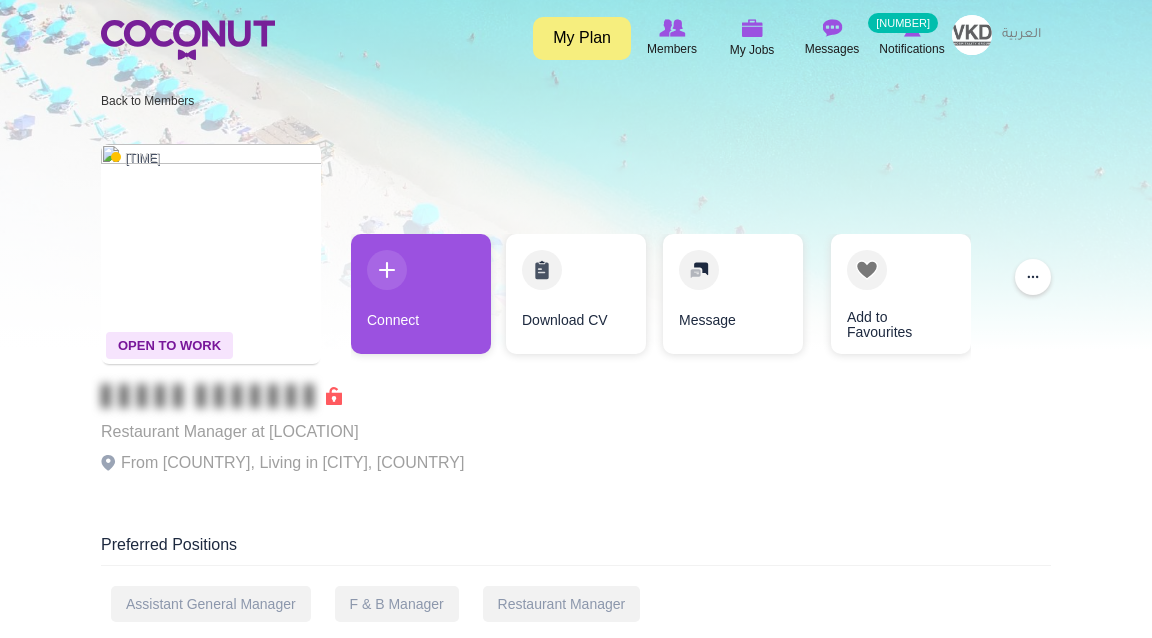 scroll, scrollTop: 0, scrollLeft: 0, axis: both 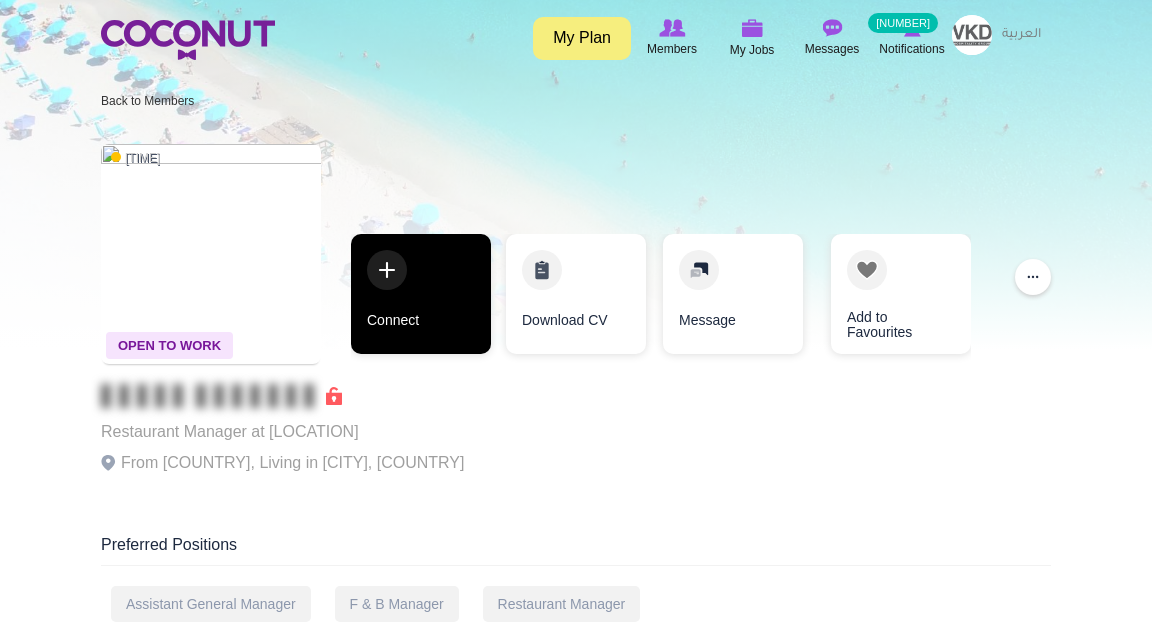 click on "Connect" at bounding box center (421, 294) 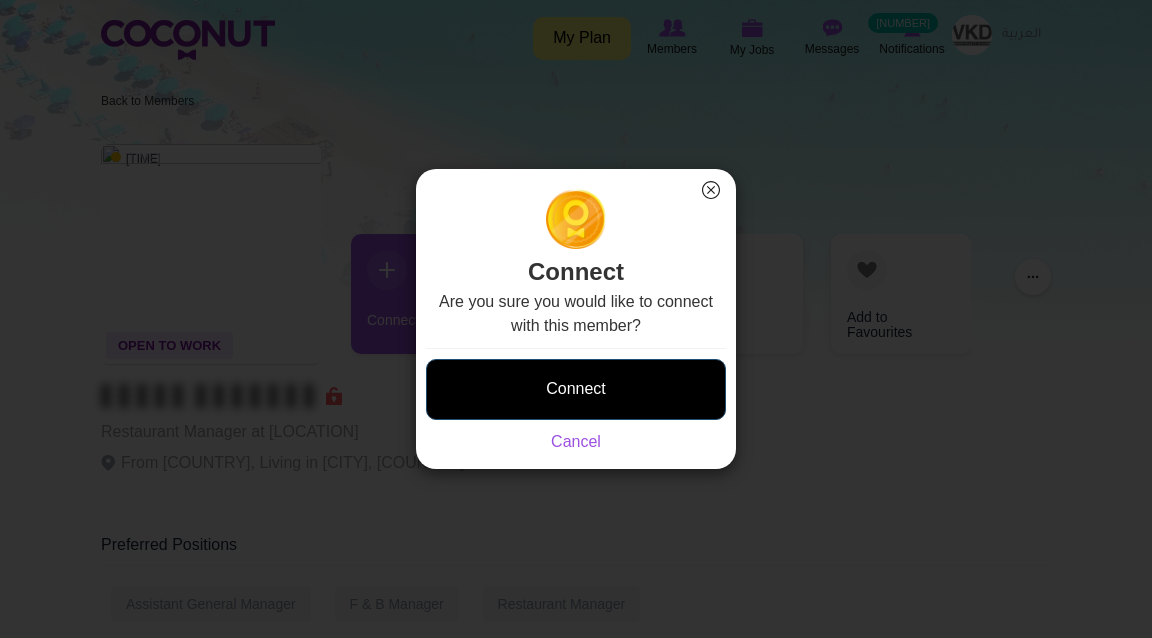 click on "Connect" at bounding box center (576, 389) 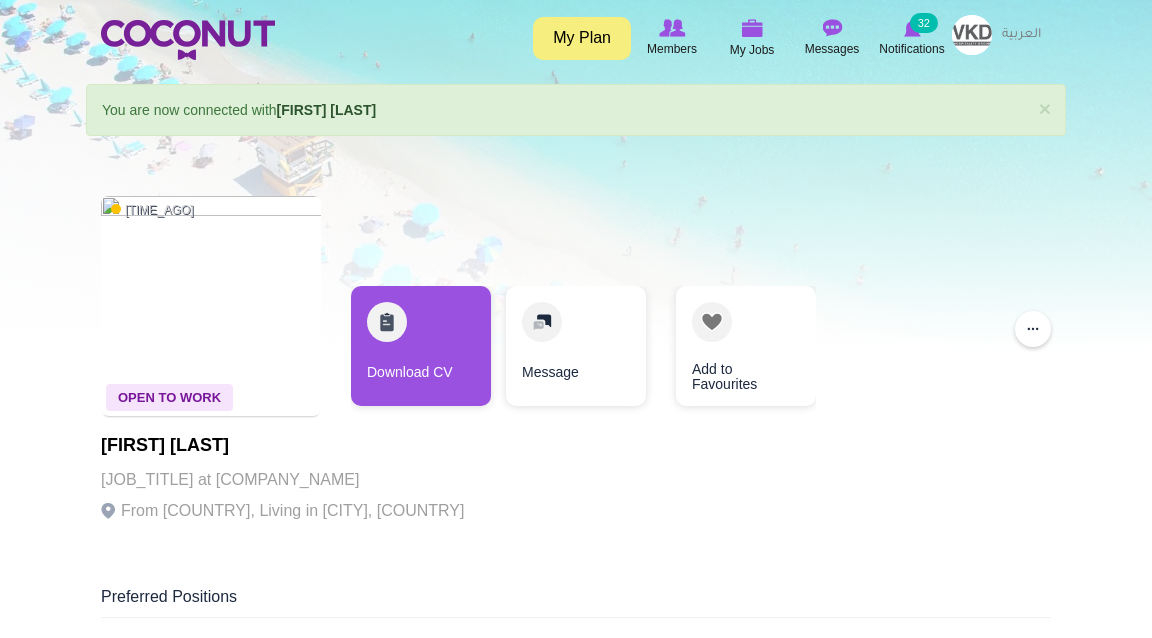 scroll, scrollTop: 0, scrollLeft: 0, axis: both 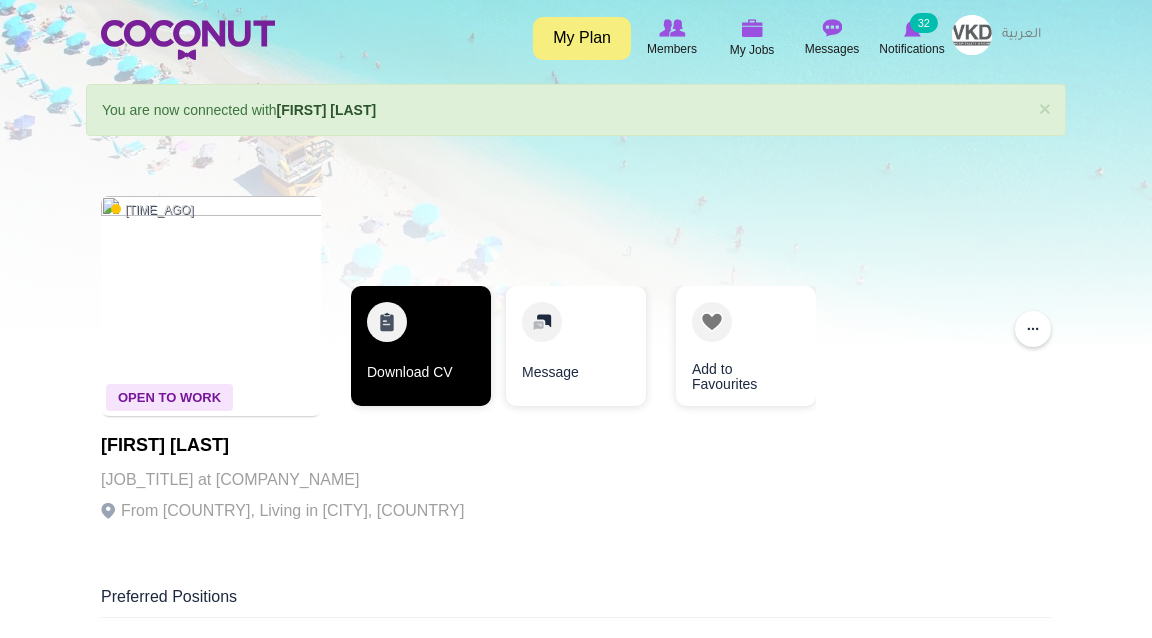 click on "Download CV" at bounding box center (421, 346) 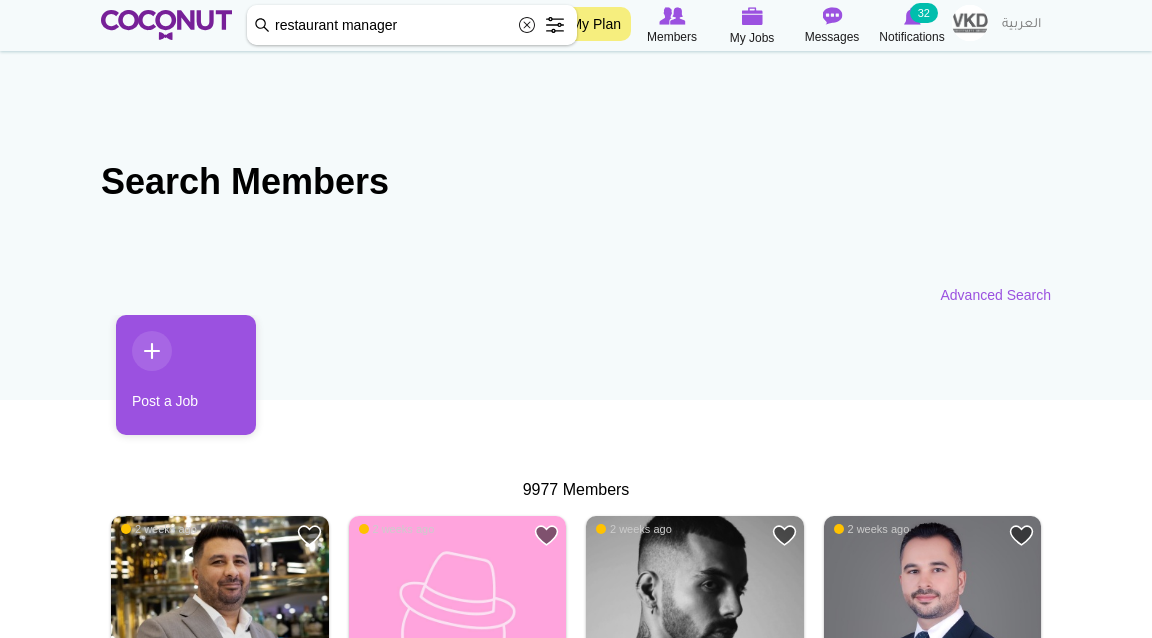 scroll, scrollTop: 205, scrollLeft: 0, axis: vertical 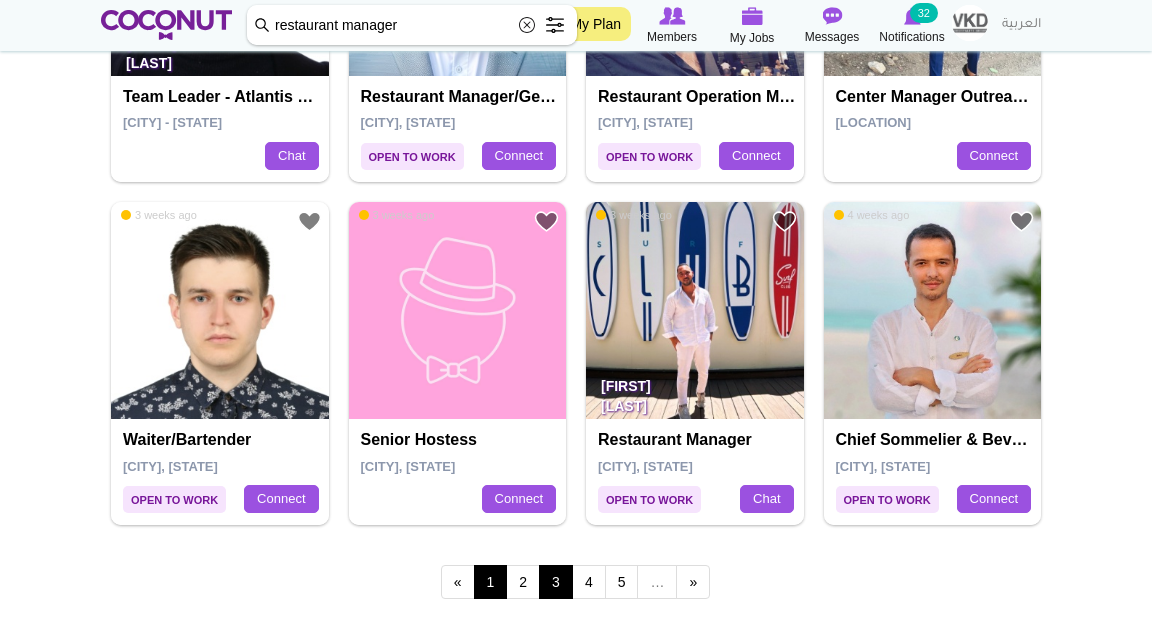 click on "1" at bounding box center (0, 0) 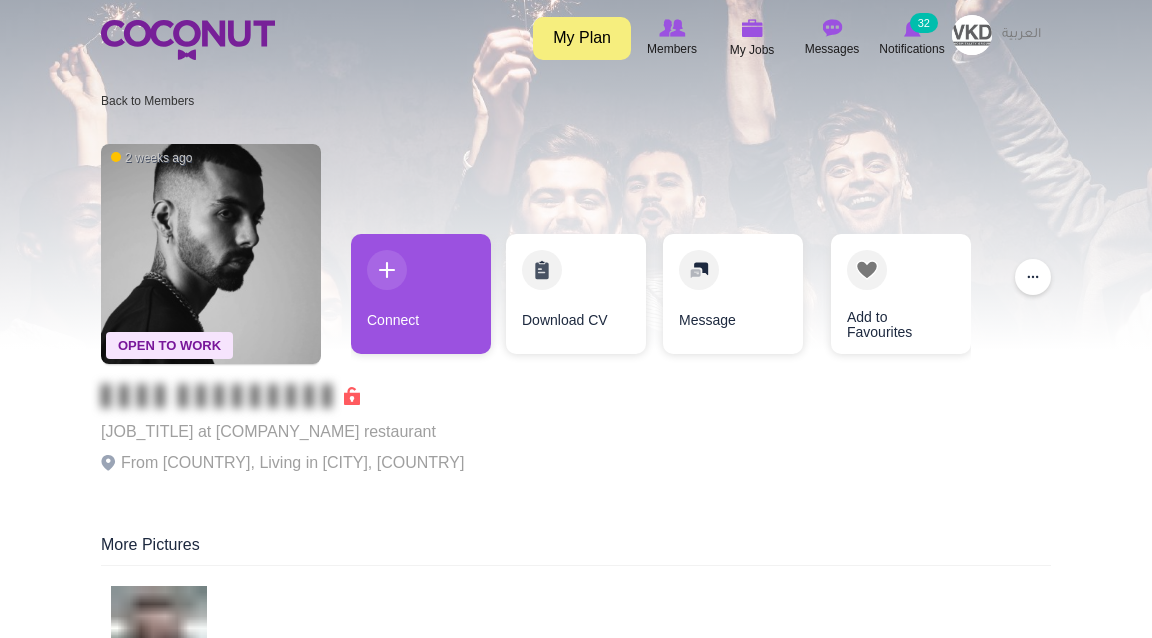 scroll, scrollTop: 0, scrollLeft: 0, axis: both 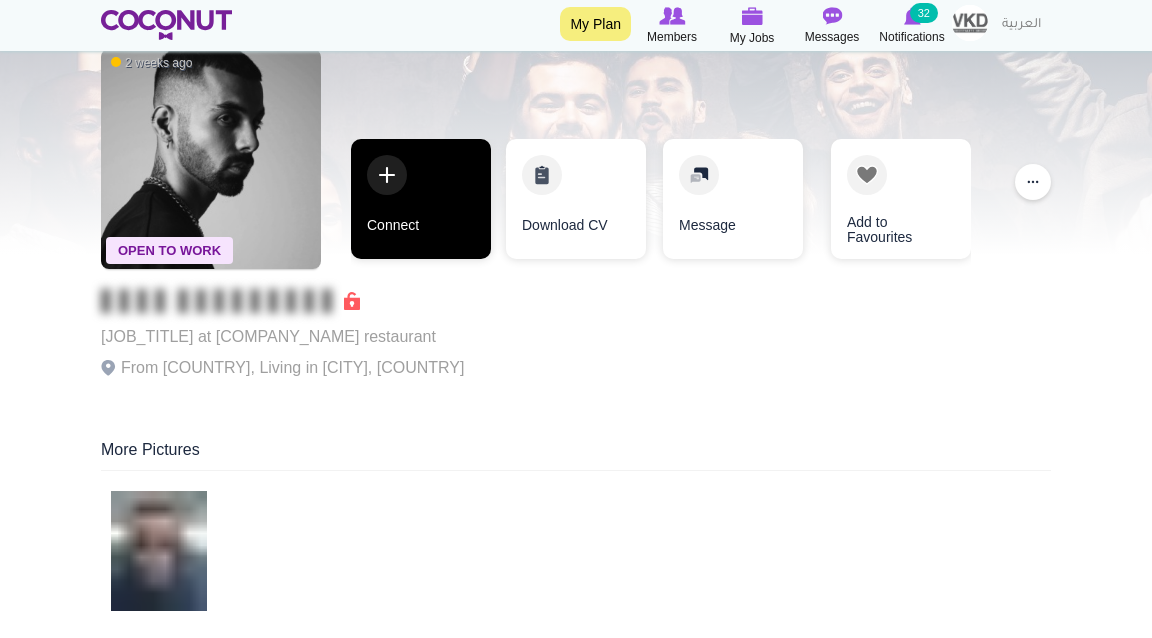 click on "Connect" at bounding box center [421, 199] 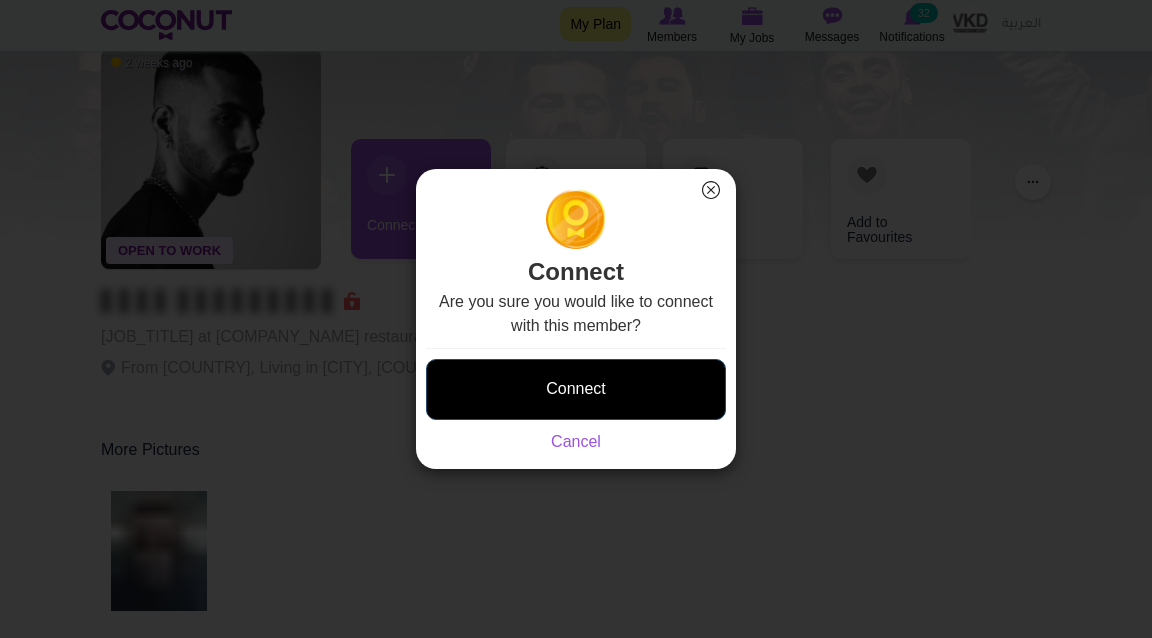 click on "Connect" at bounding box center (576, 389) 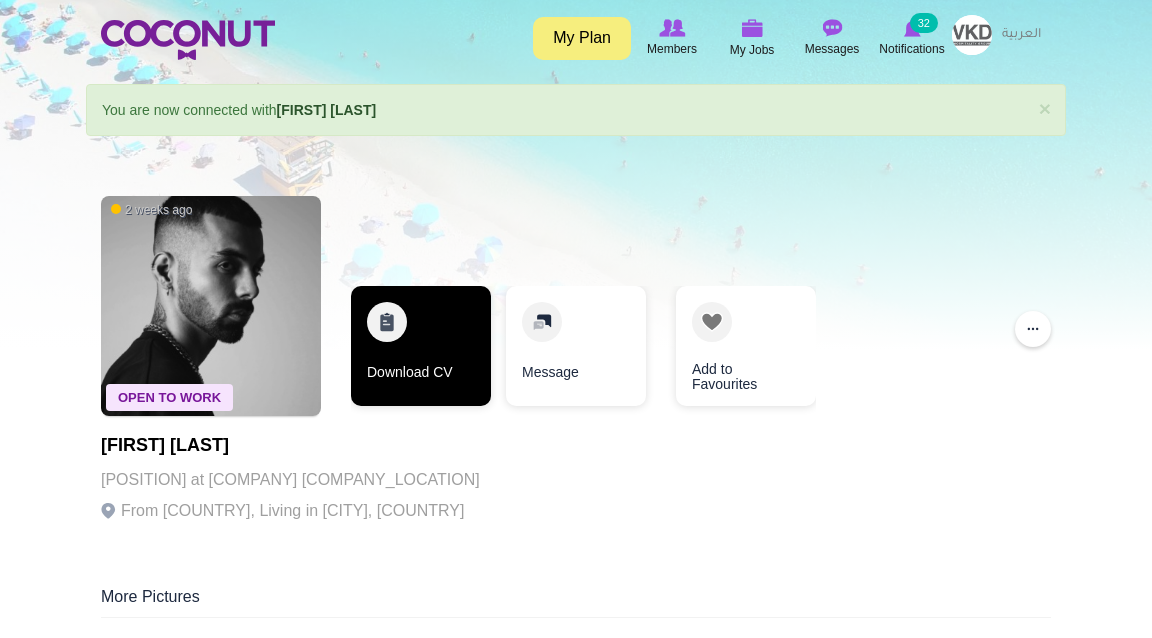 scroll, scrollTop: 0, scrollLeft: 0, axis: both 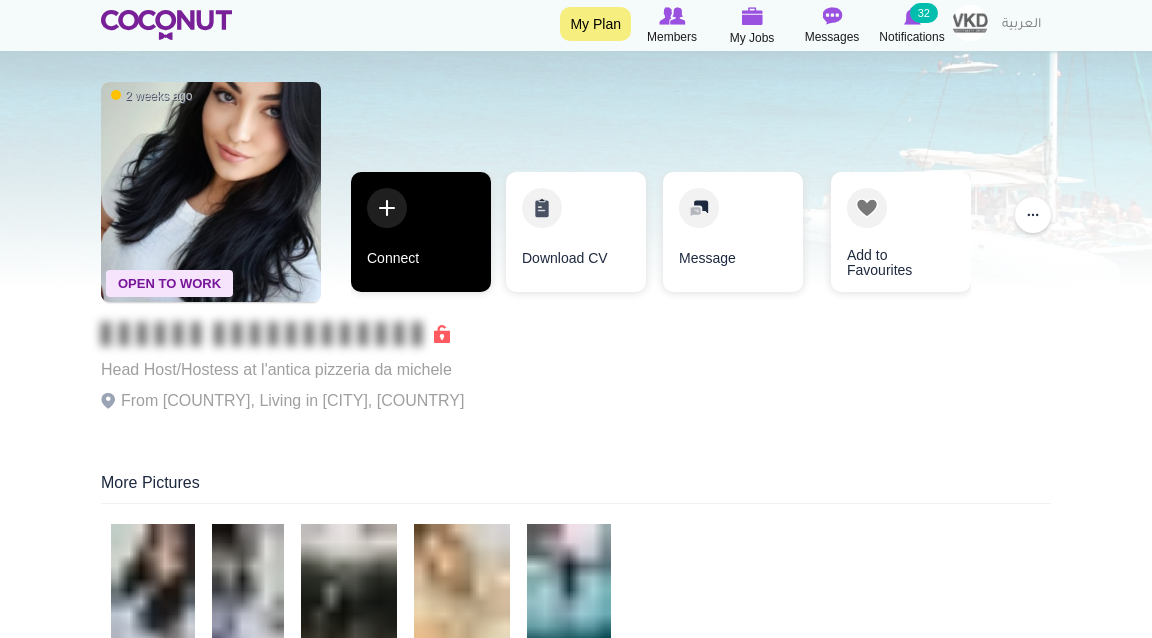 click on "Connect" at bounding box center [421, 232] 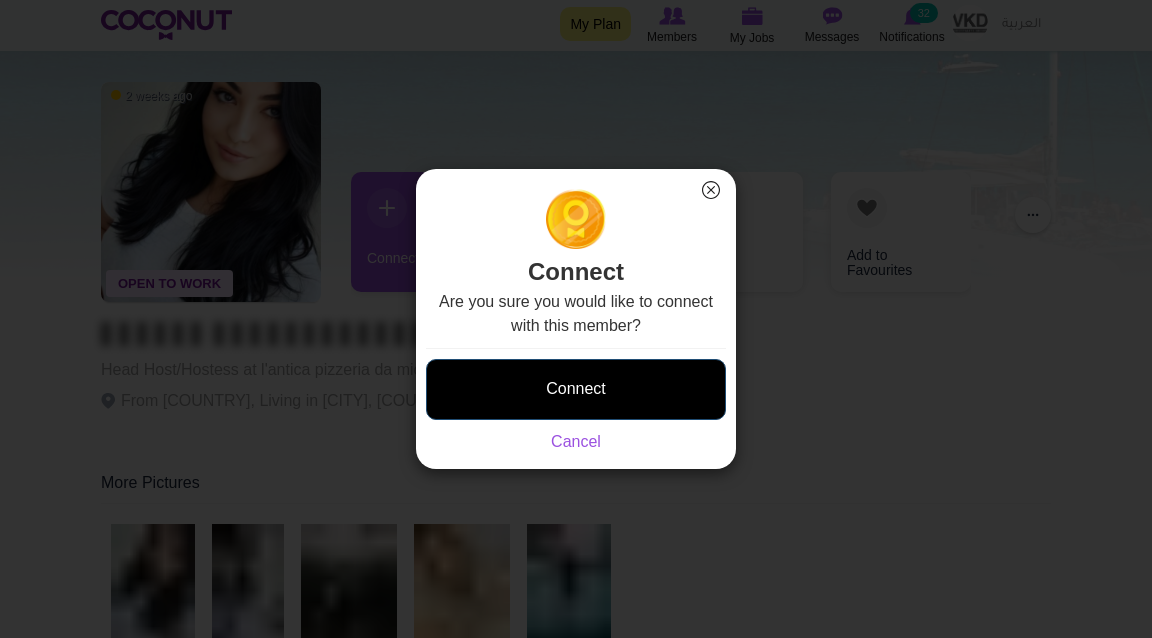 click on "Connect" at bounding box center [576, 389] 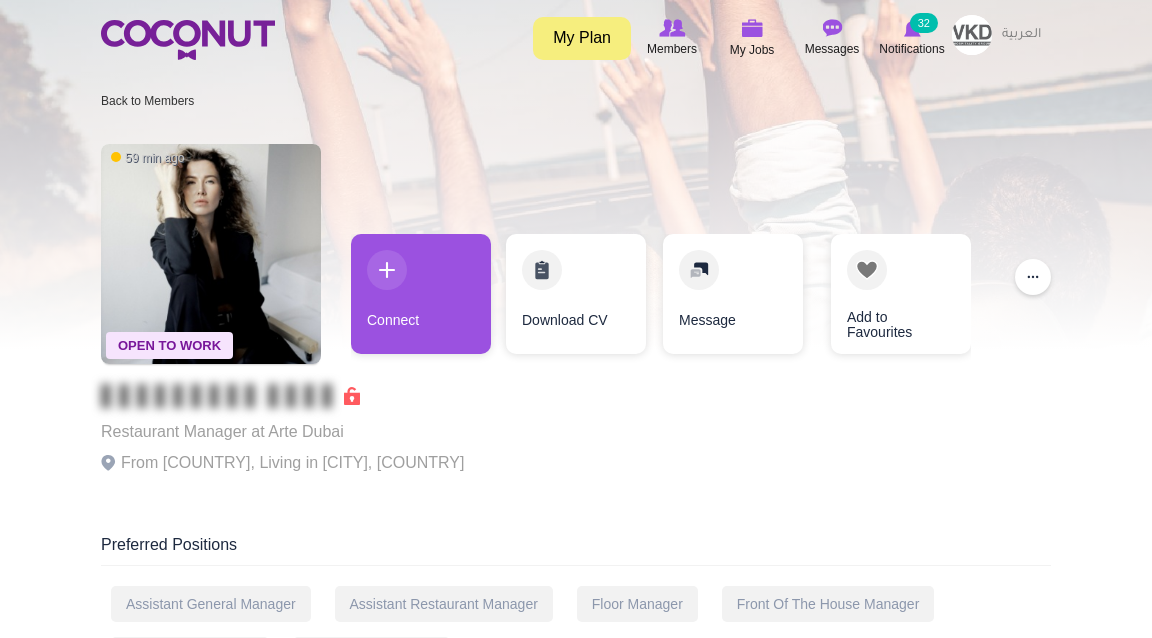 scroll, scrollTop: 0, scrollLeft: 0, axis: both 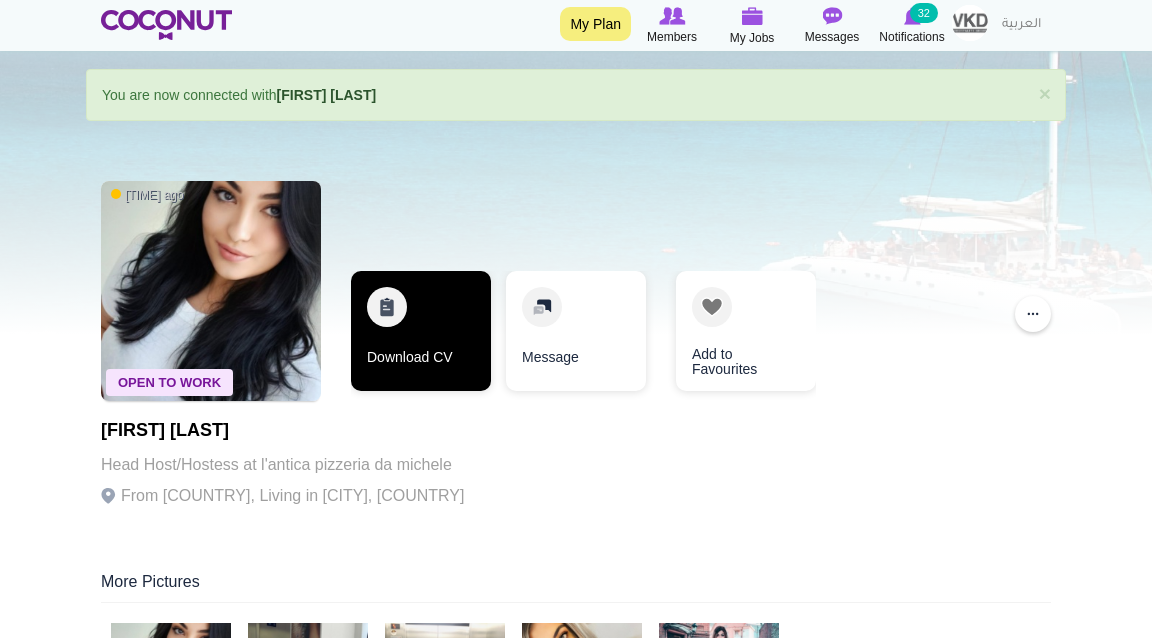 click on "Download CV" at bounding box center (421, 331) 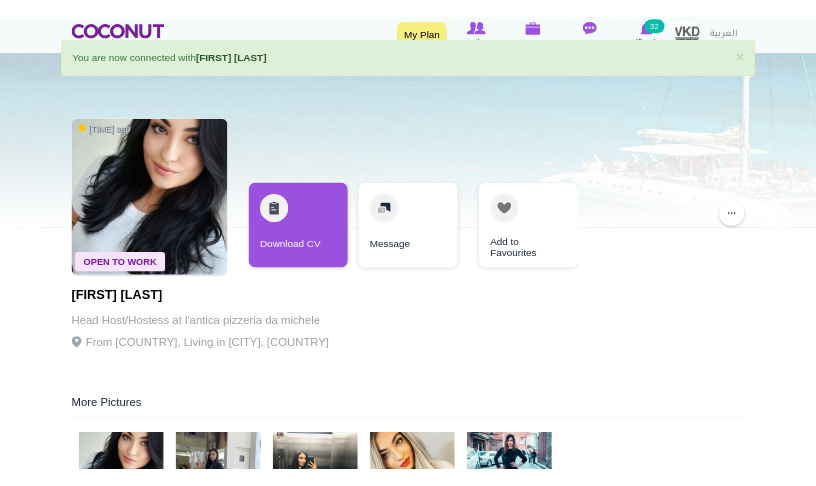 scroll, scrollTop: 3, scrollLeft: 0, axis: vertical 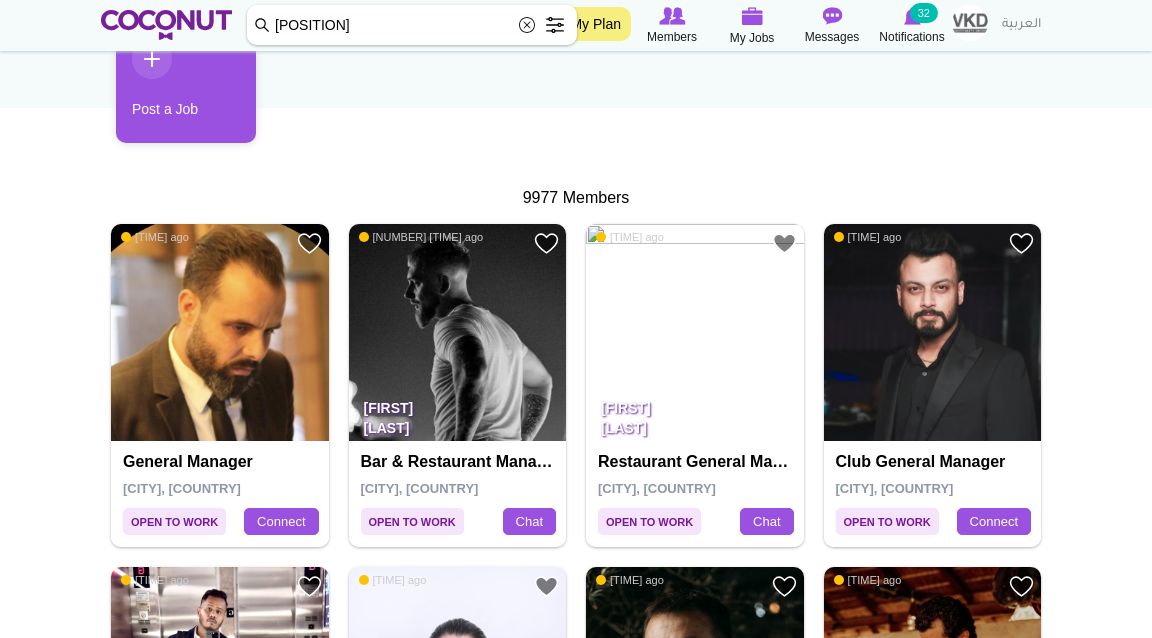 click at bounding box center [458, 333] 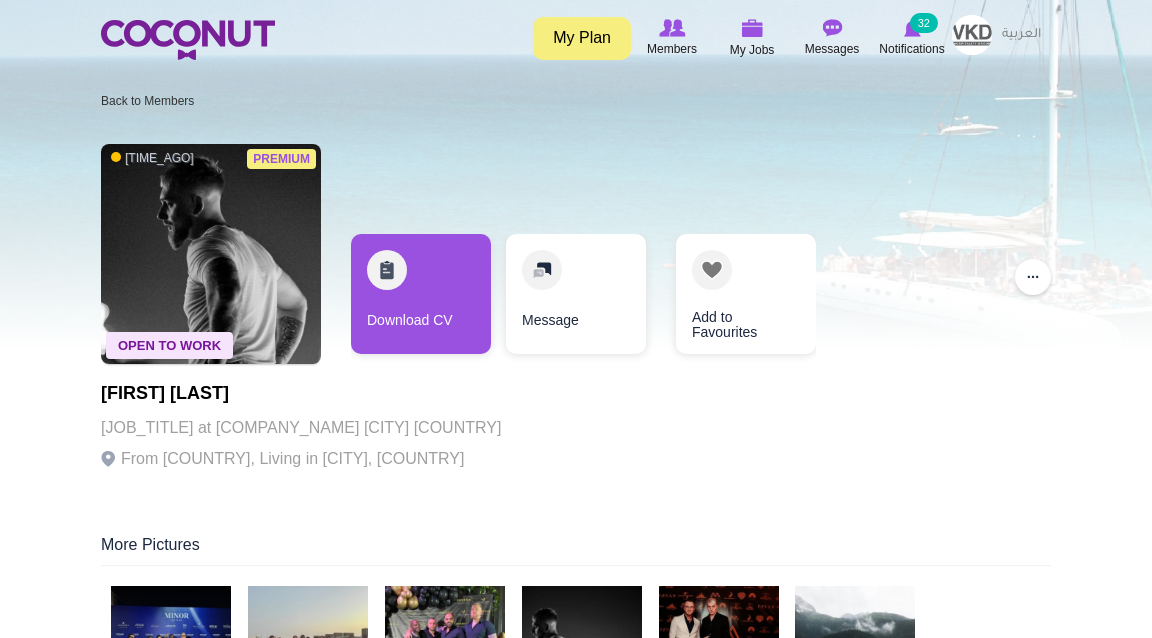 scroll, scrollTop: 0, scrollLeft: 0, axis: both 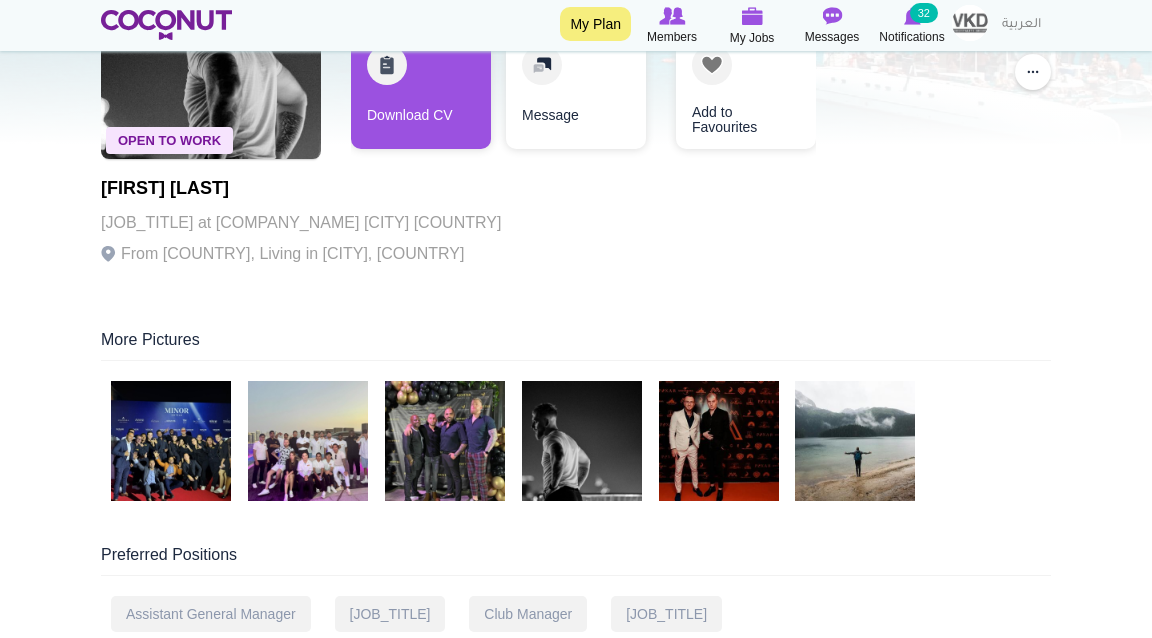 click at bounding box center (171, 441) 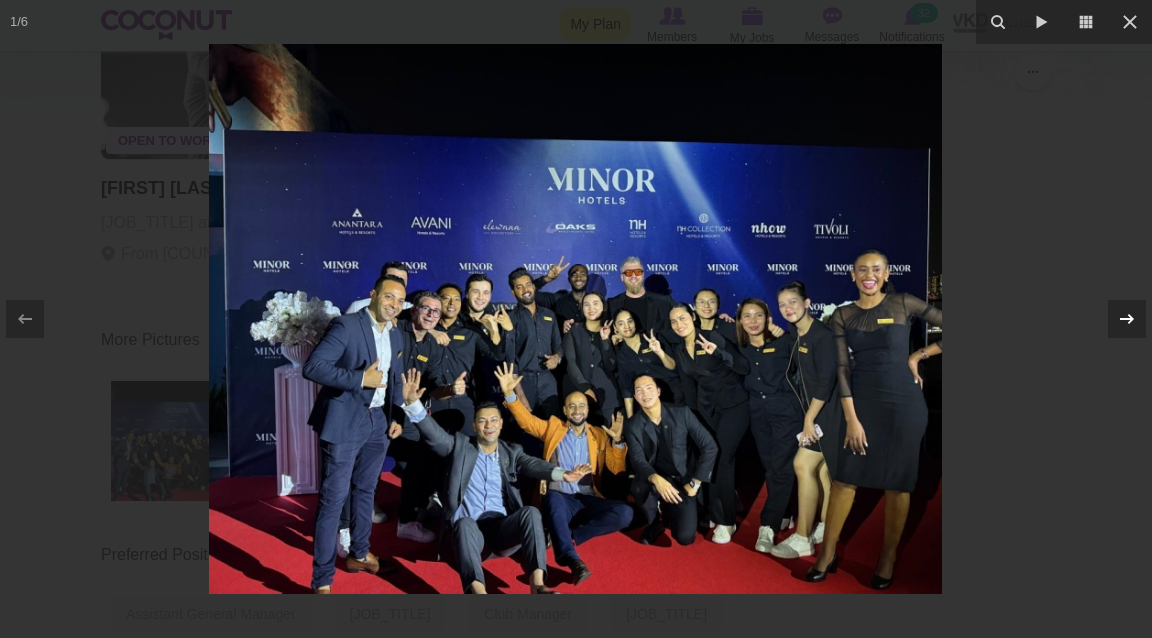 click at bounding box center (1127, 319) 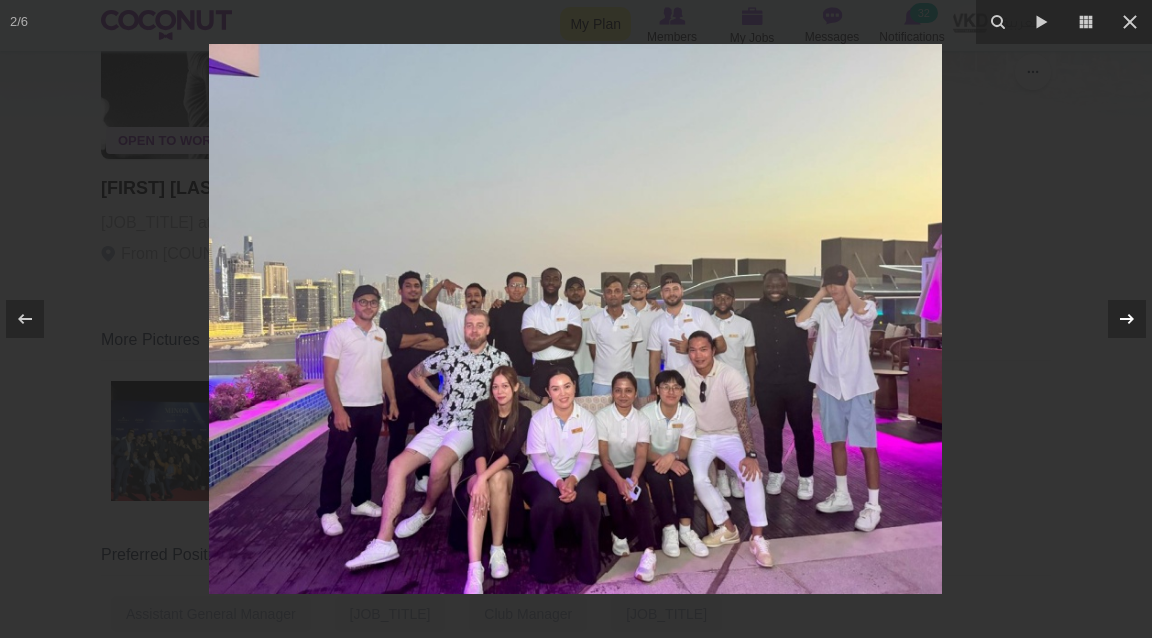 click at bounding box center [1127, 319] 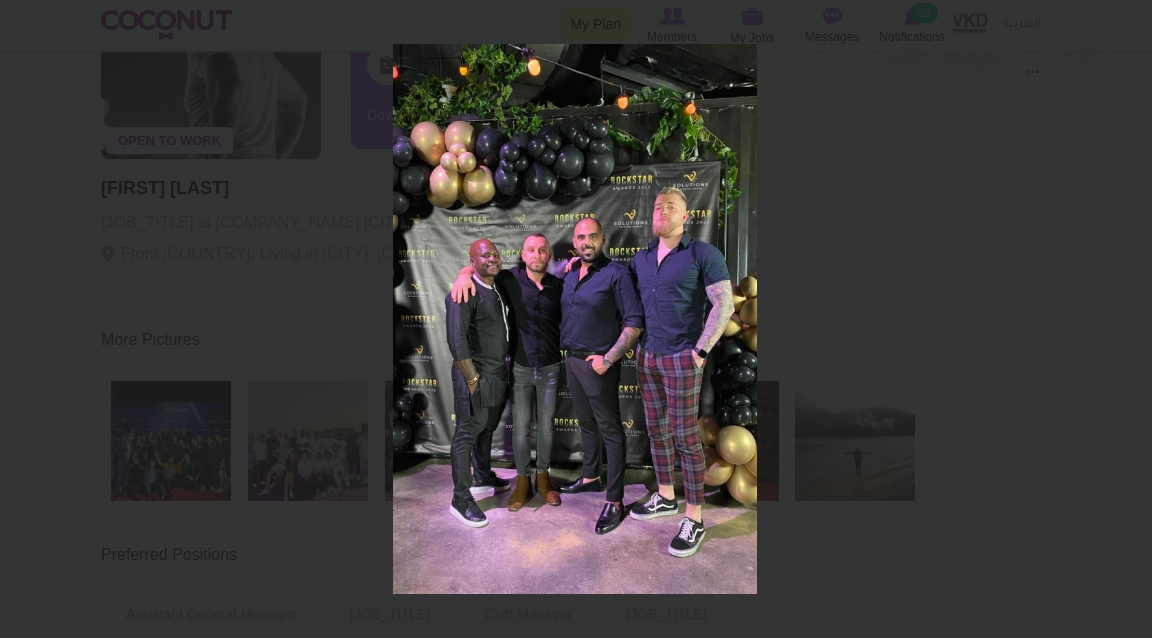 click on "3  /  6" at bounding box center (576, 319) 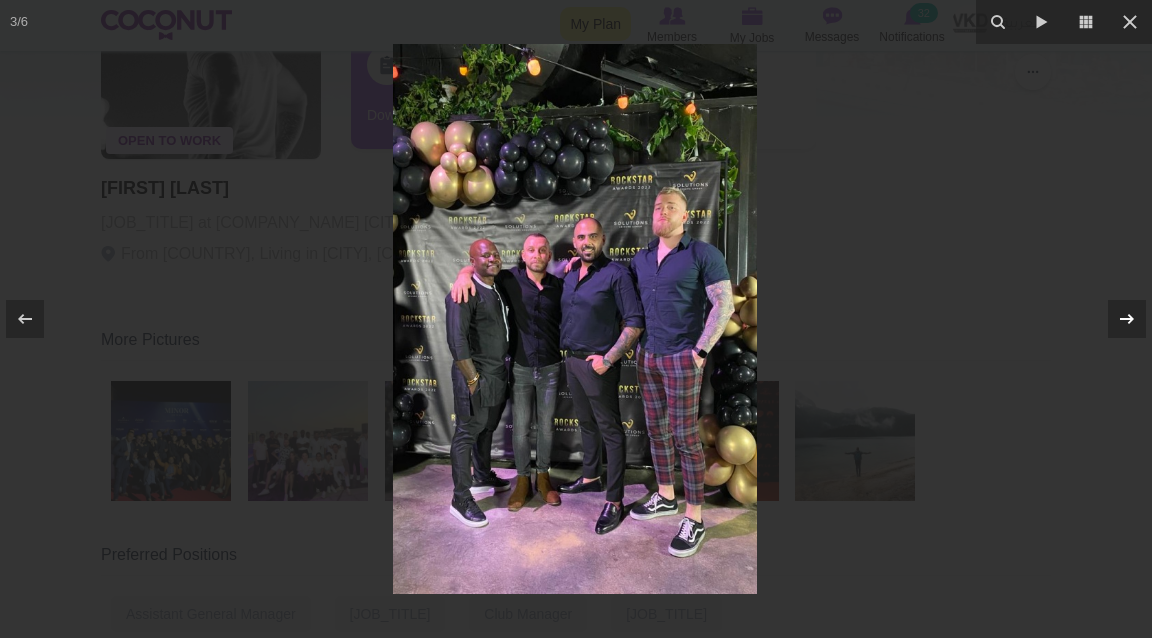 click at bounding box center [1127, 319] 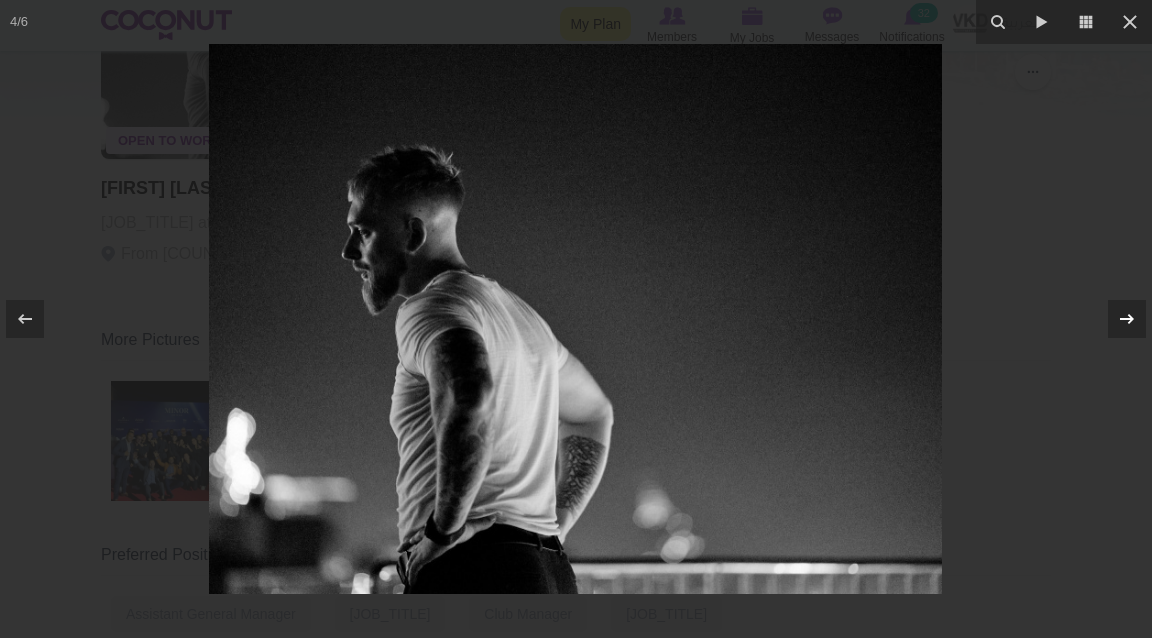 click at bounding box center (1127, 319) 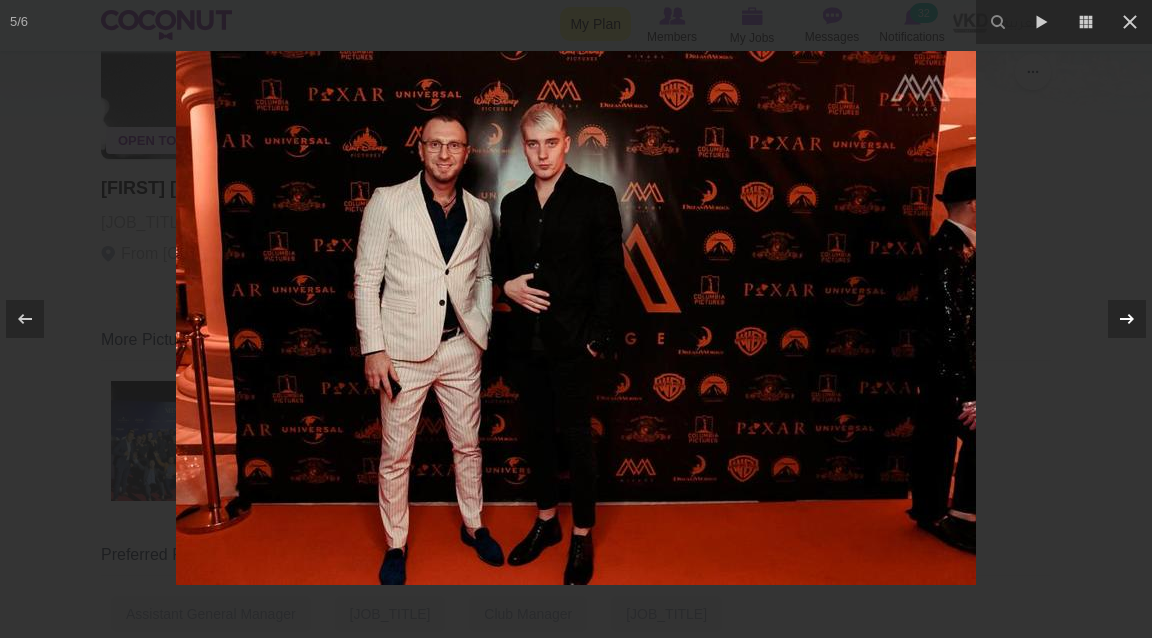 click at bounding box center (1127, 319) 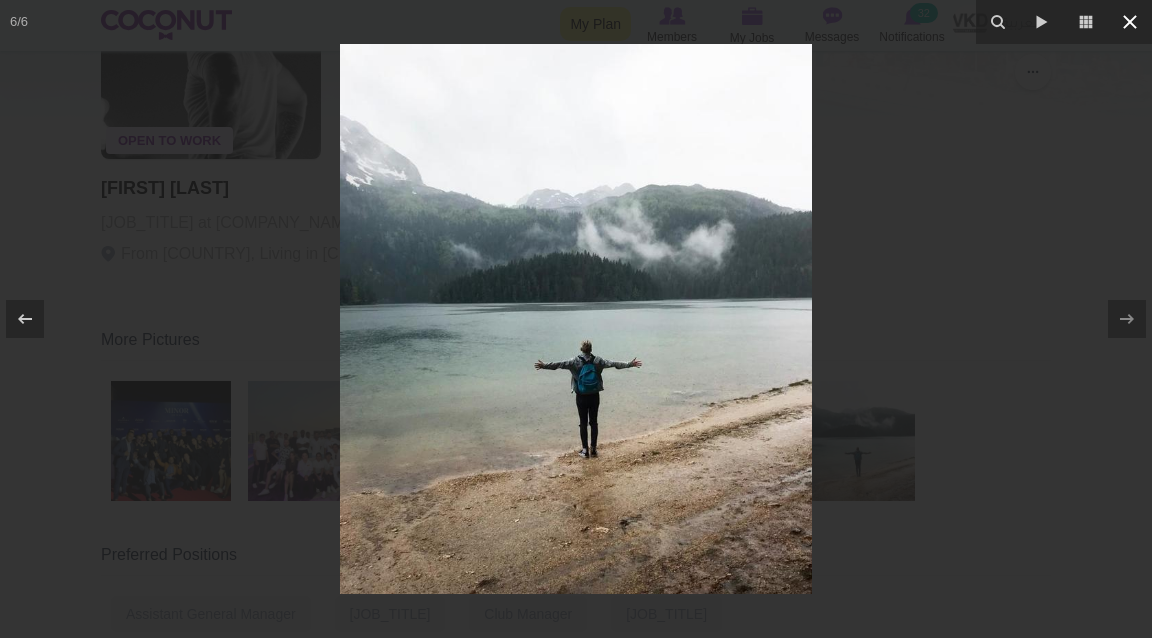 click at bounding box center (1130, 22) 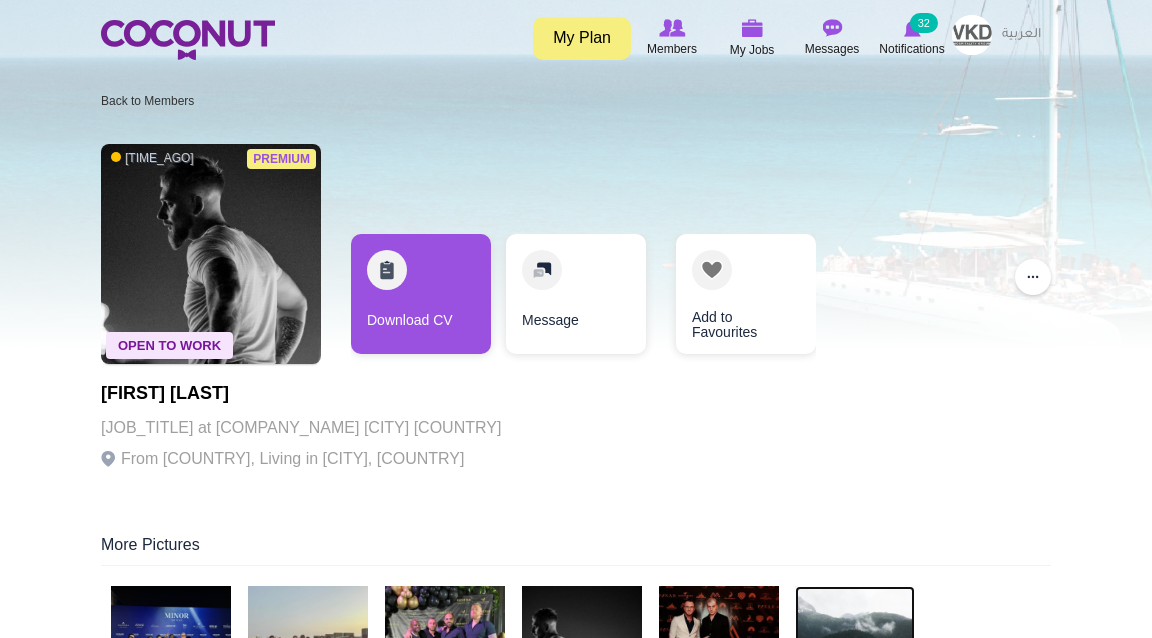 scroll, scrollTop: 0, scrollLeft: 0, axis: both 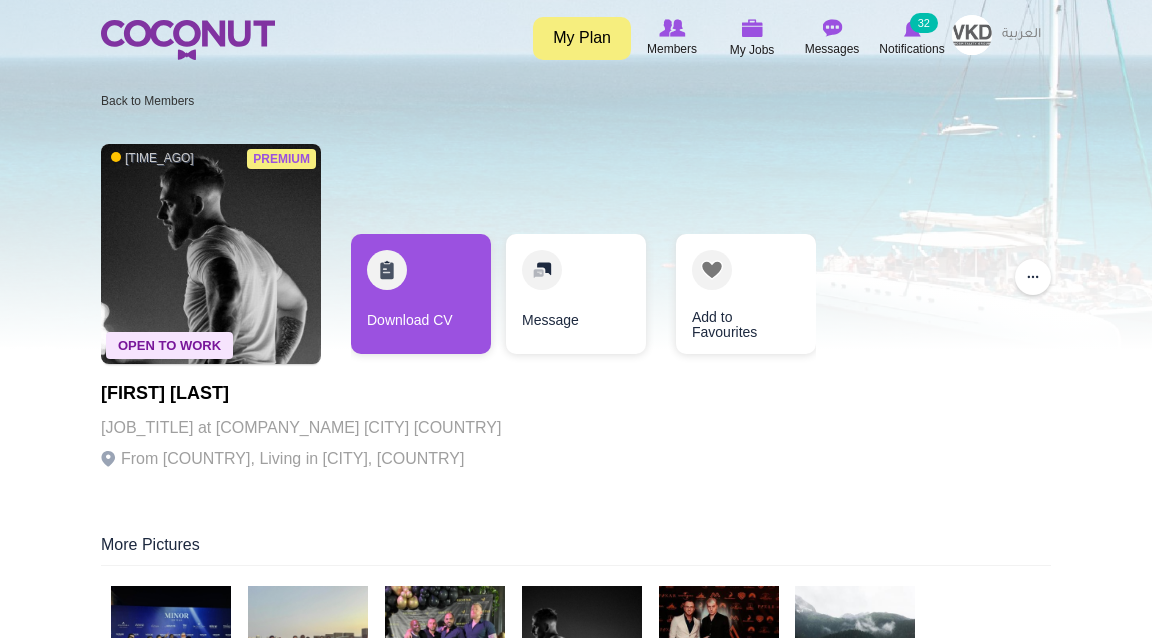 click at bounding box center [188, 40] 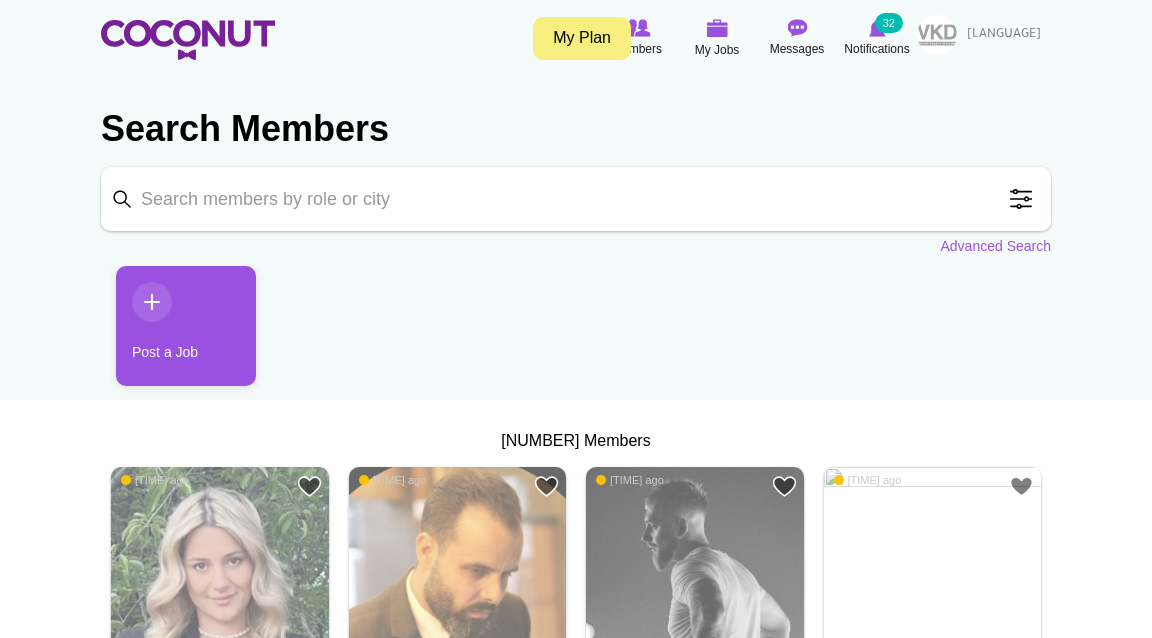 scroll, scrollTop: 0, scrollLeft: 0, axis: both 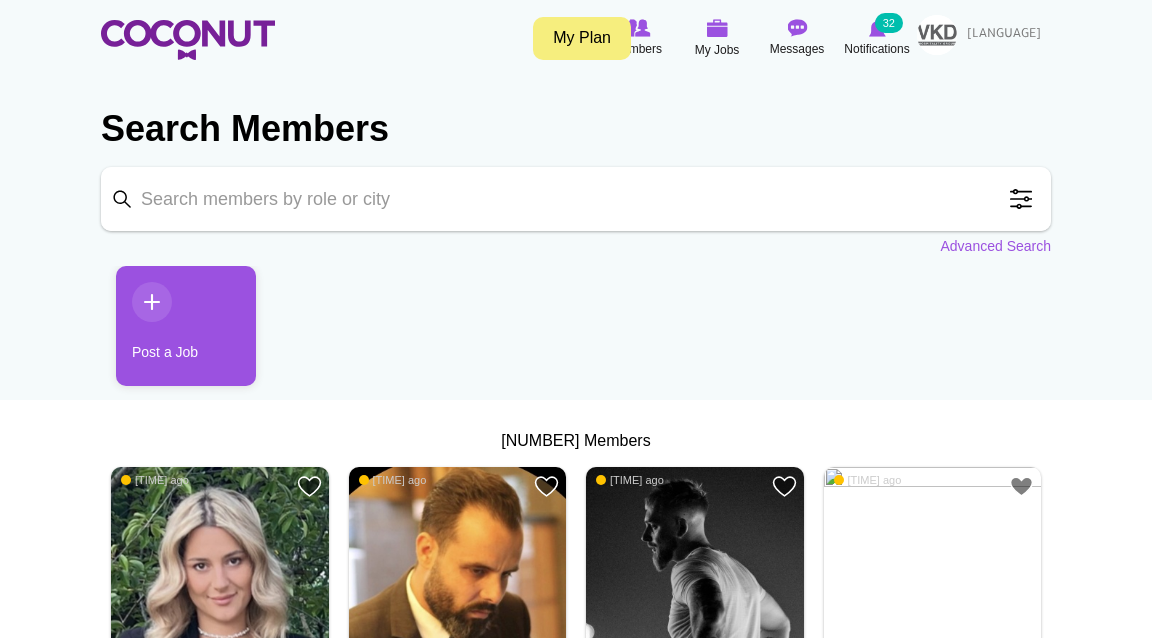 click on "Keyword" at bounding box center [576, 199] 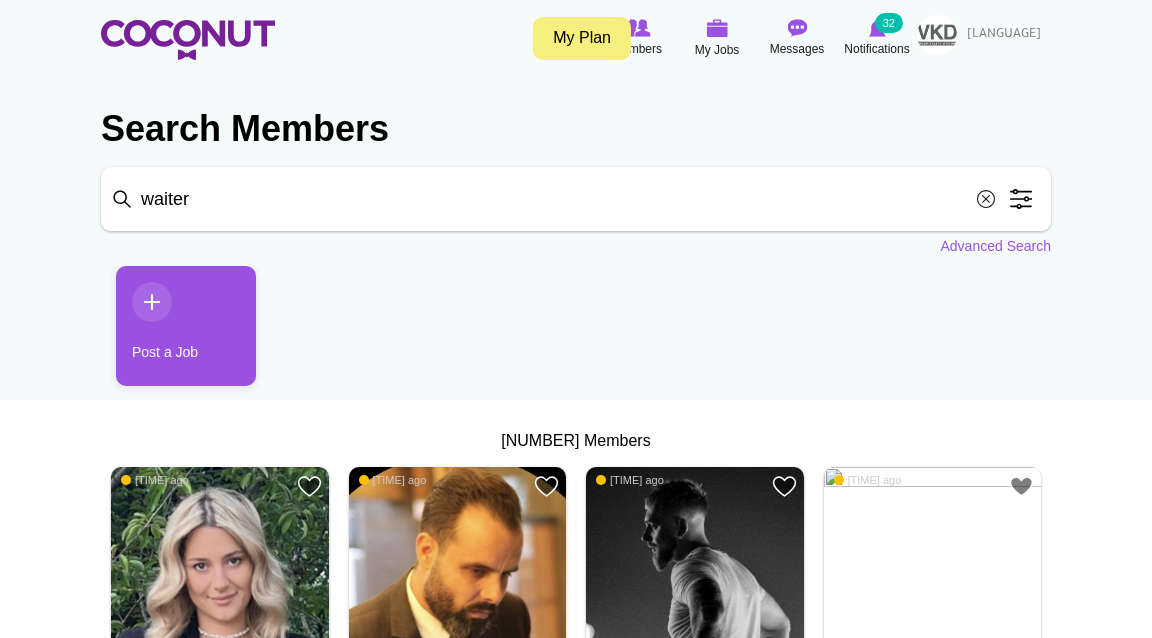 type on "waiter" 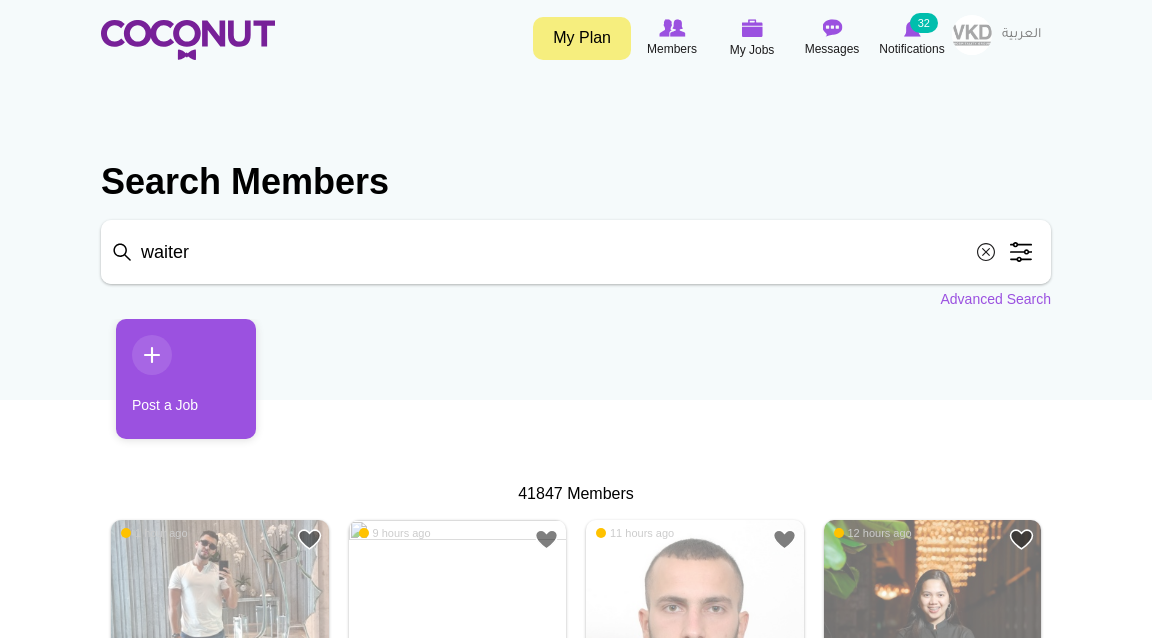 scroll, scrollTop: 0, scrollLeft: 0, axis: both 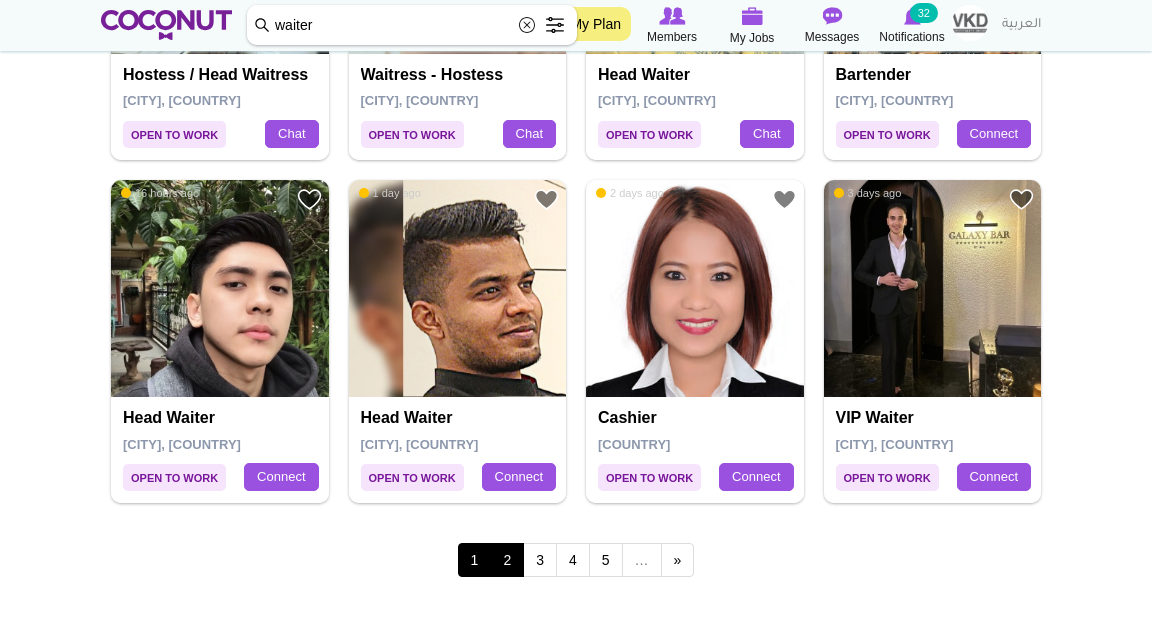 click on "[NUMBER]" at bounding box center (446, 560) 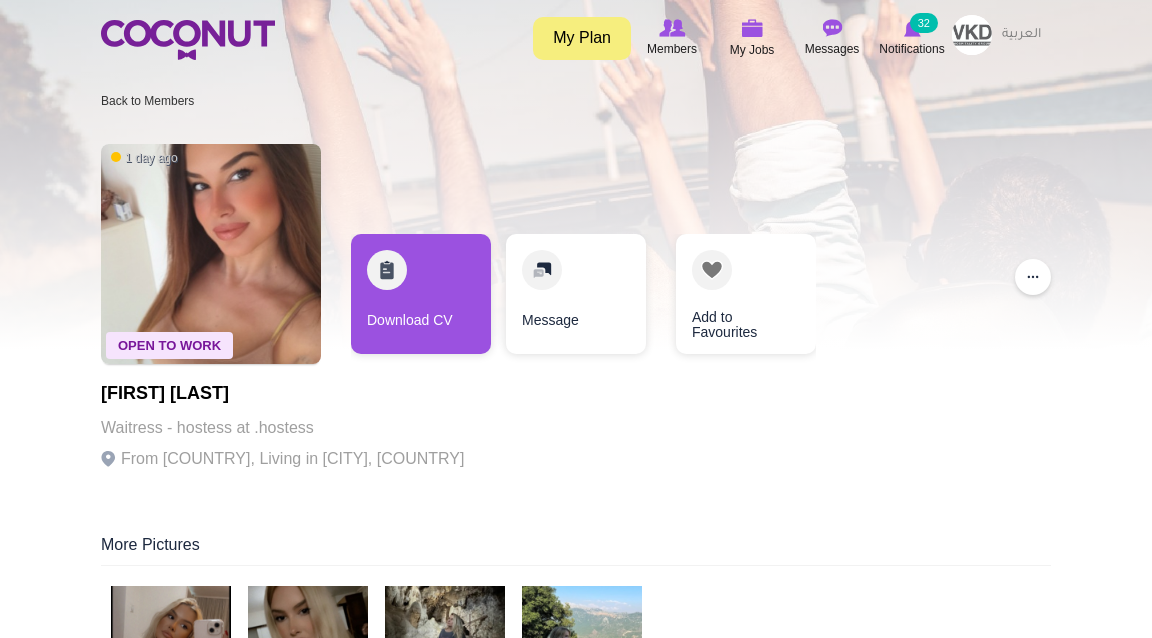 scroll, scrollTop: 0, scrollLeft: 0, axis: both 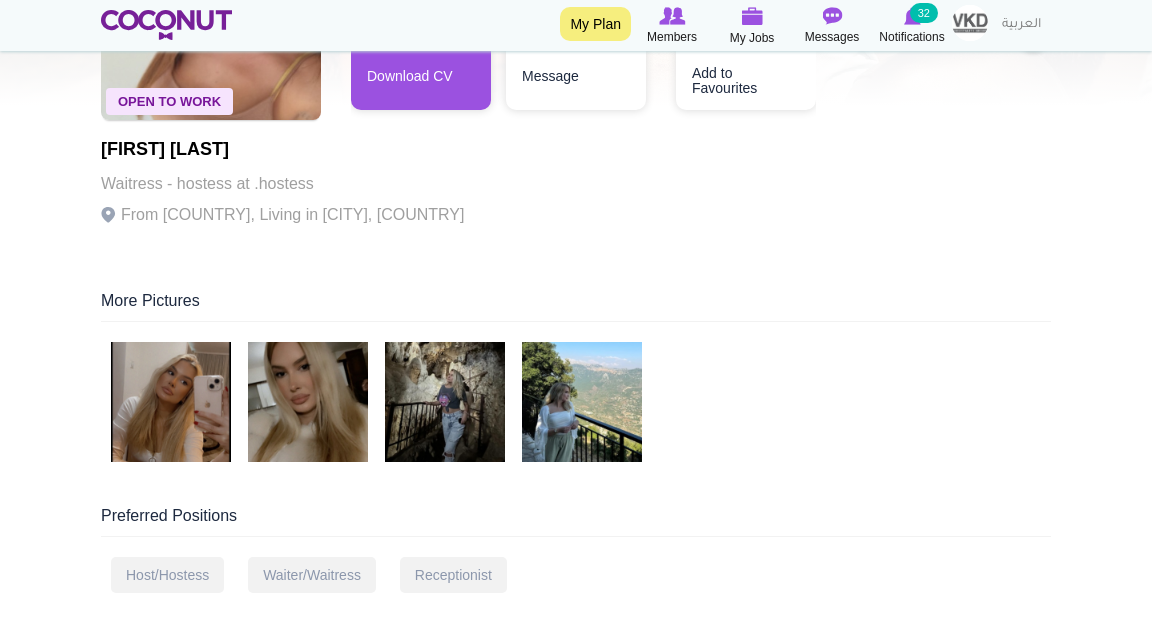 click at bounding box center (171, 402) 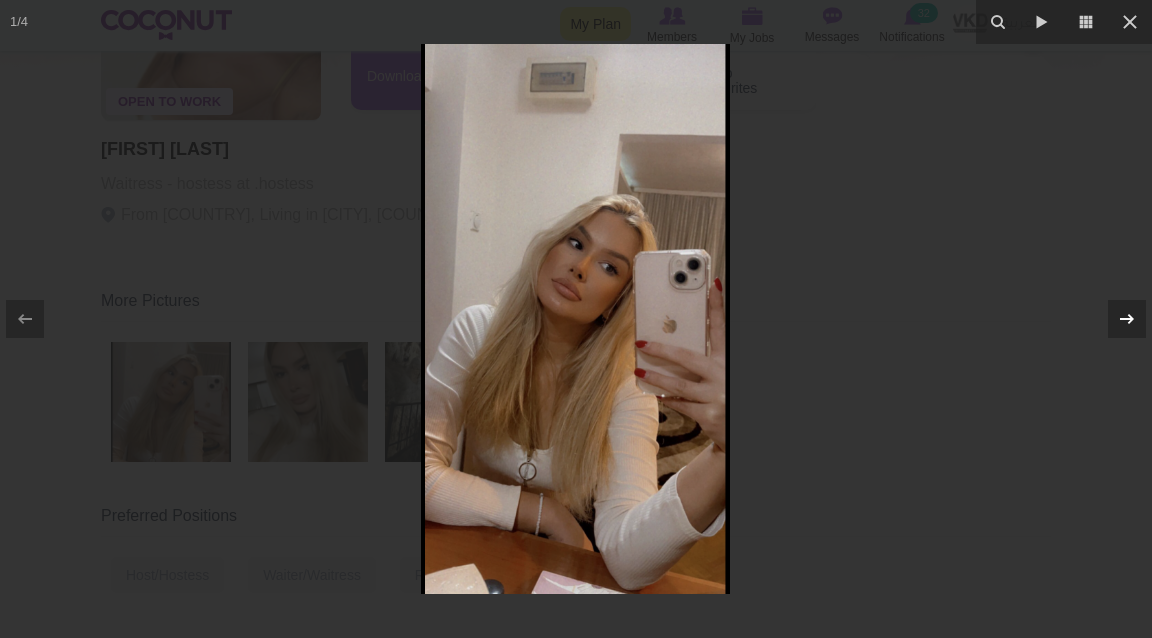 click at bounding box center (1127, 319) 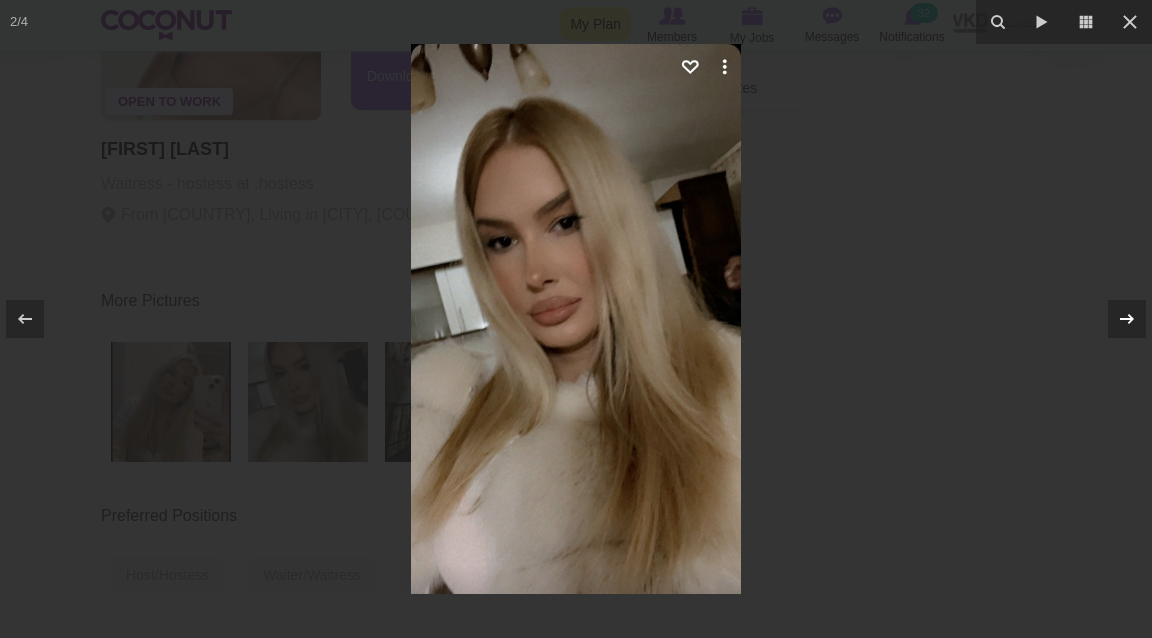 click at bounding box center (1127, 319) 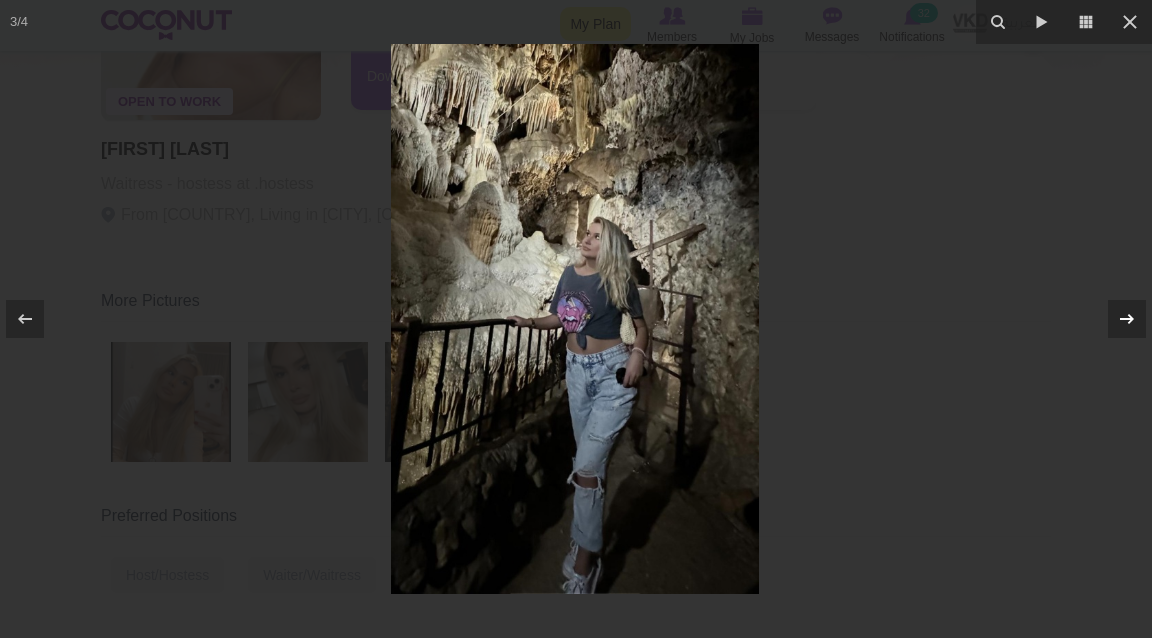click at bounding box center [1127, 319] 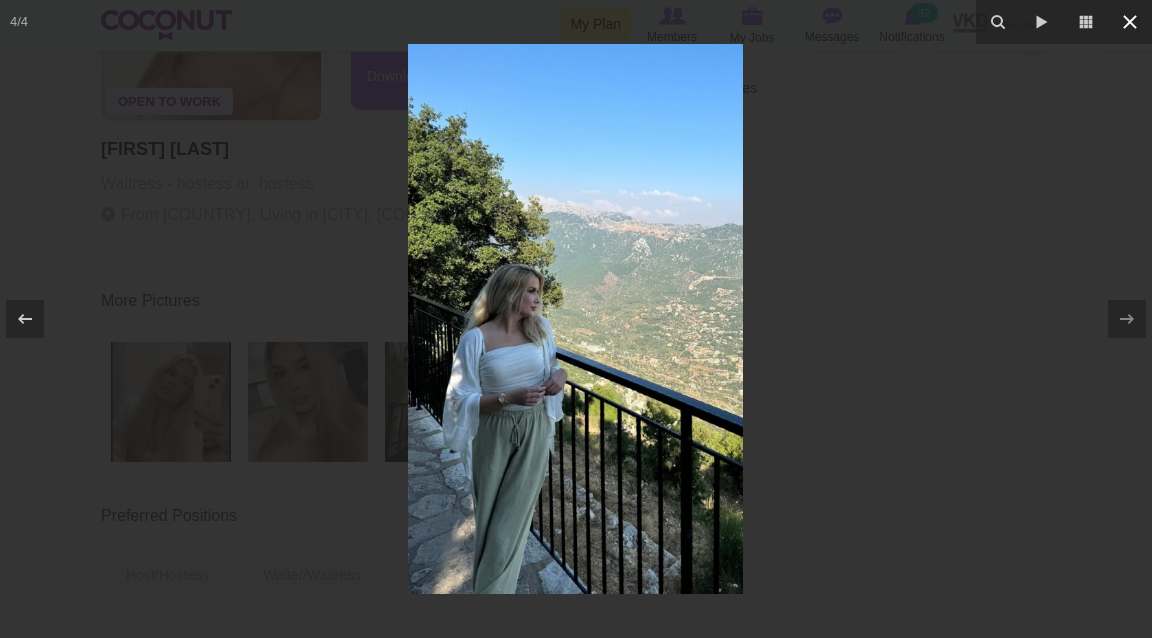 click at bounding box center [1130, 22] 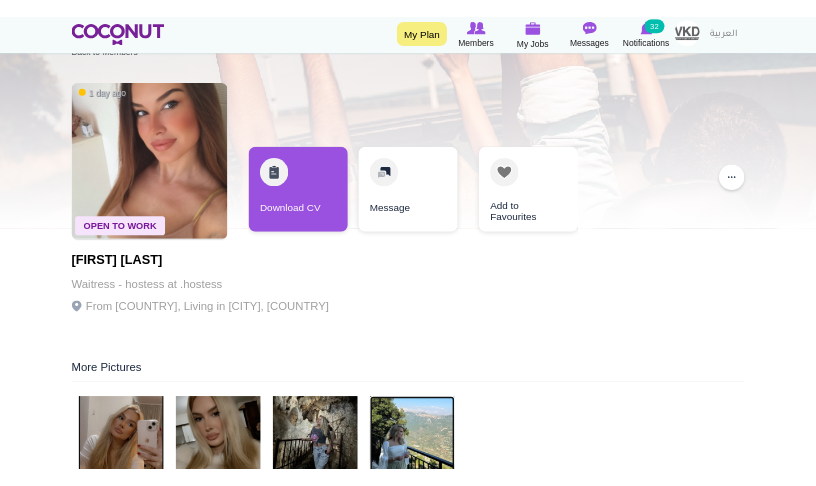 scroll, scrollTop: 44, scrollLeft: 0, axis: vertical 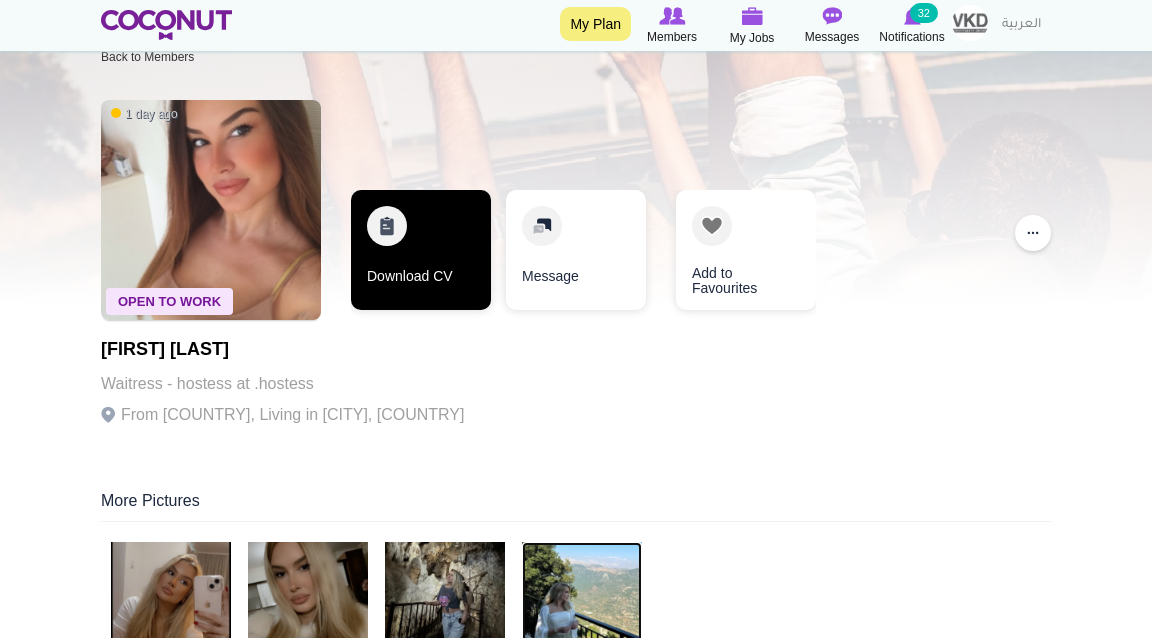 click on "Download CV" at bounding box center (421, 250) 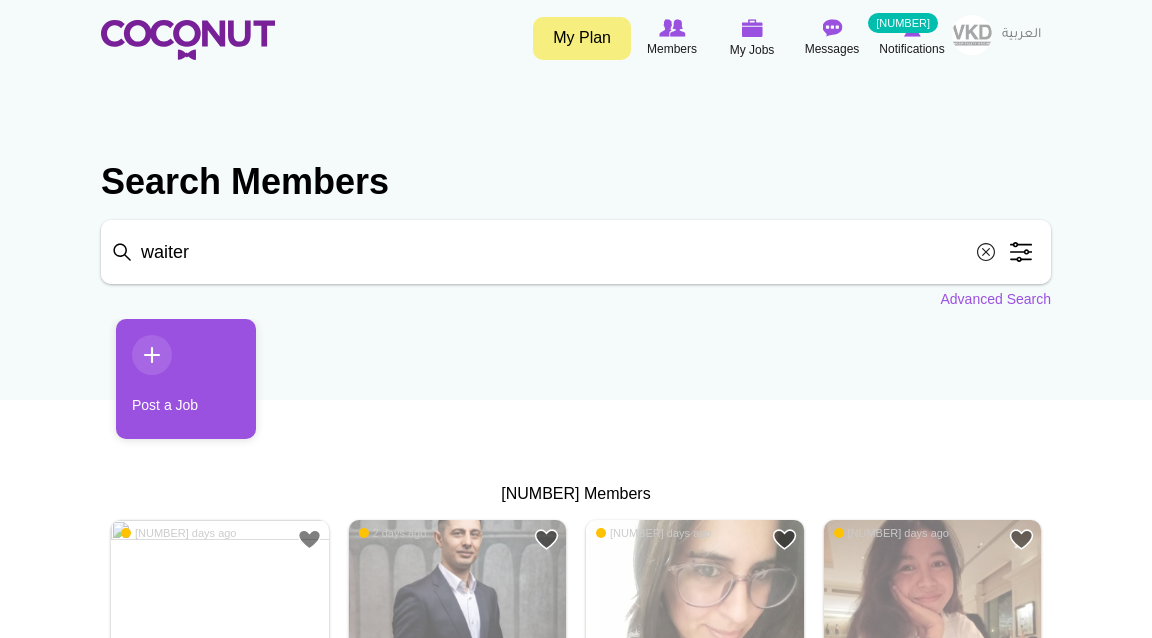 scroll, scrollTop: 0, scrollLeft: 0, axis: both 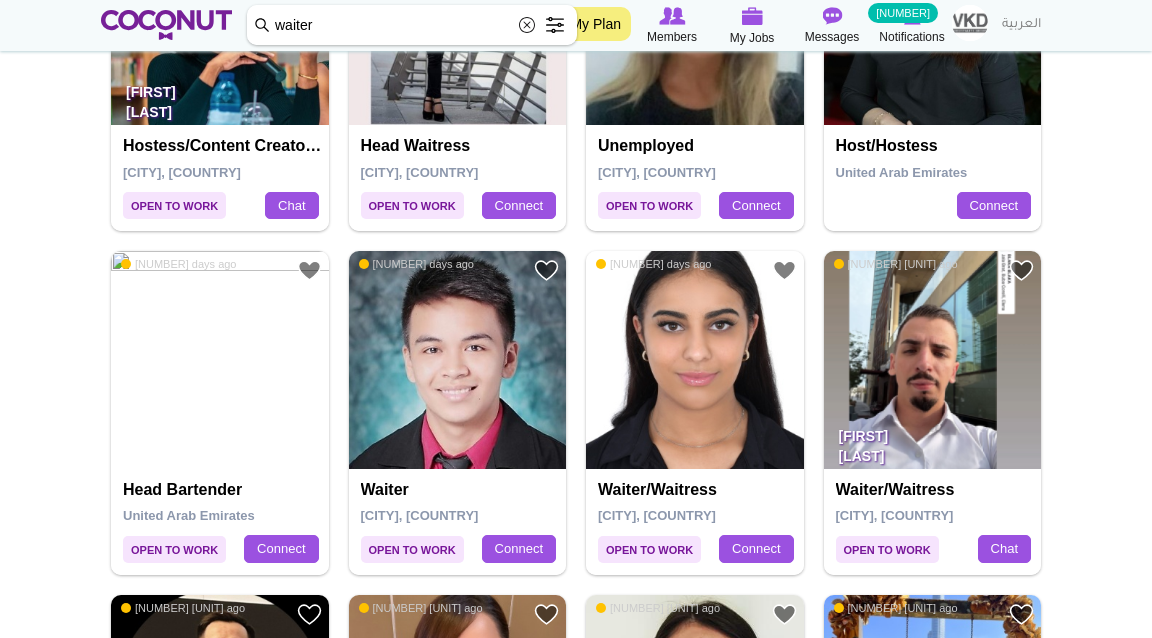 click at bounding box center [695, 360] 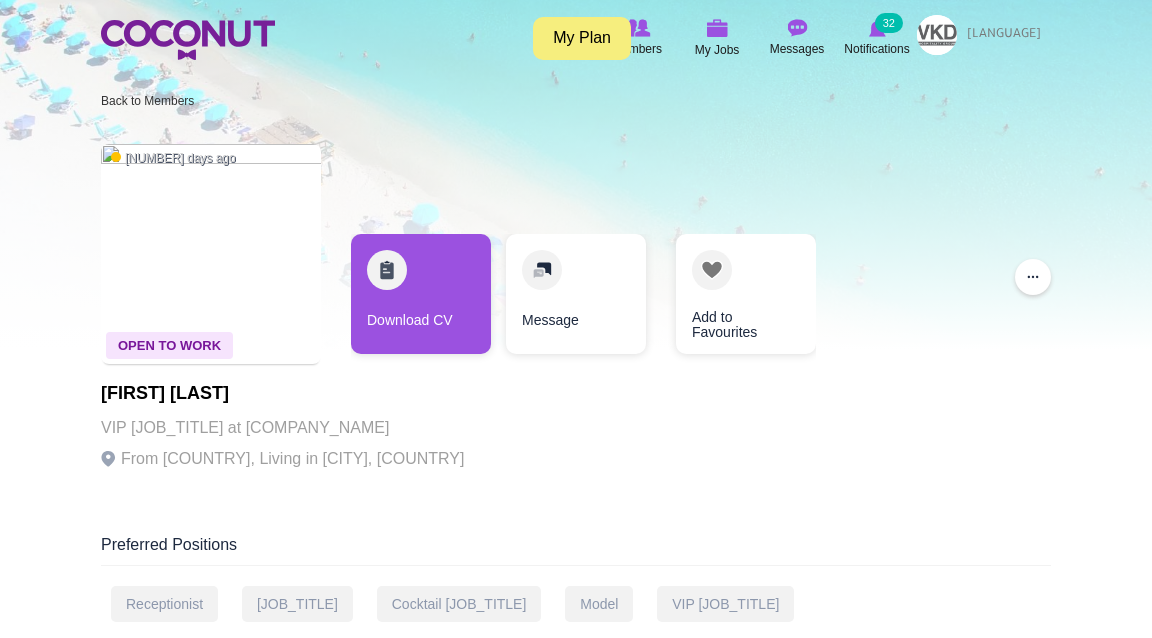 scroll, scrollTop: 0, scrollLeft: 0, axis: both 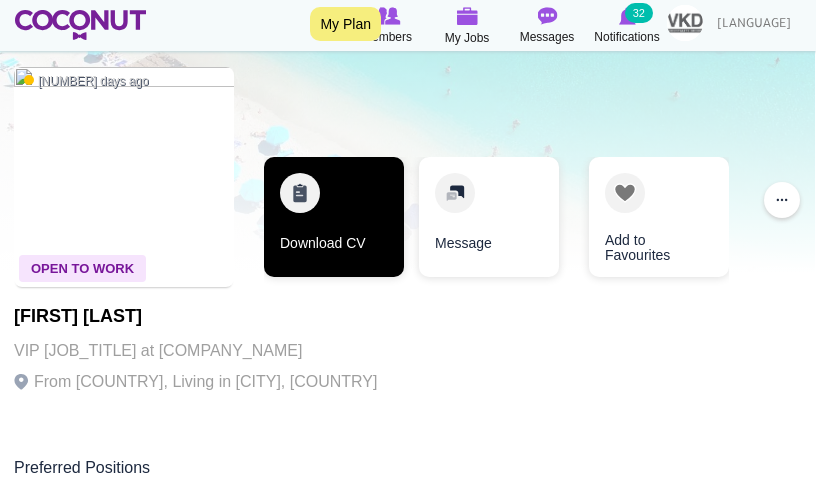 click on "Download CV" at bounding box center (334, 217) 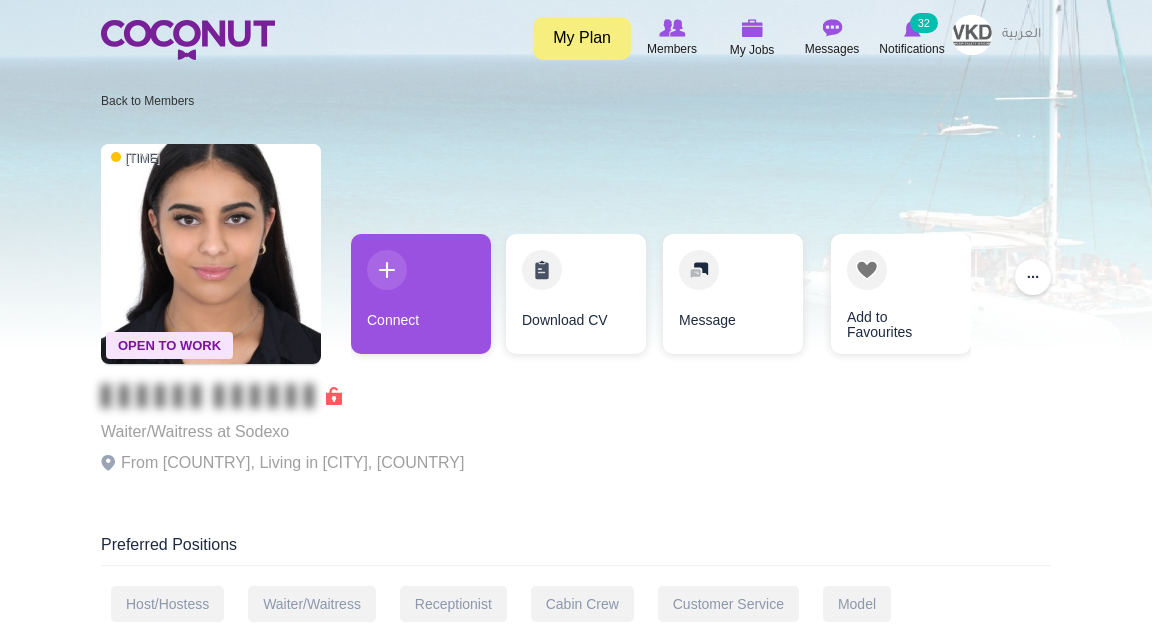 scroll, scrollTop: 0, scrollLeft: 0, axis: both 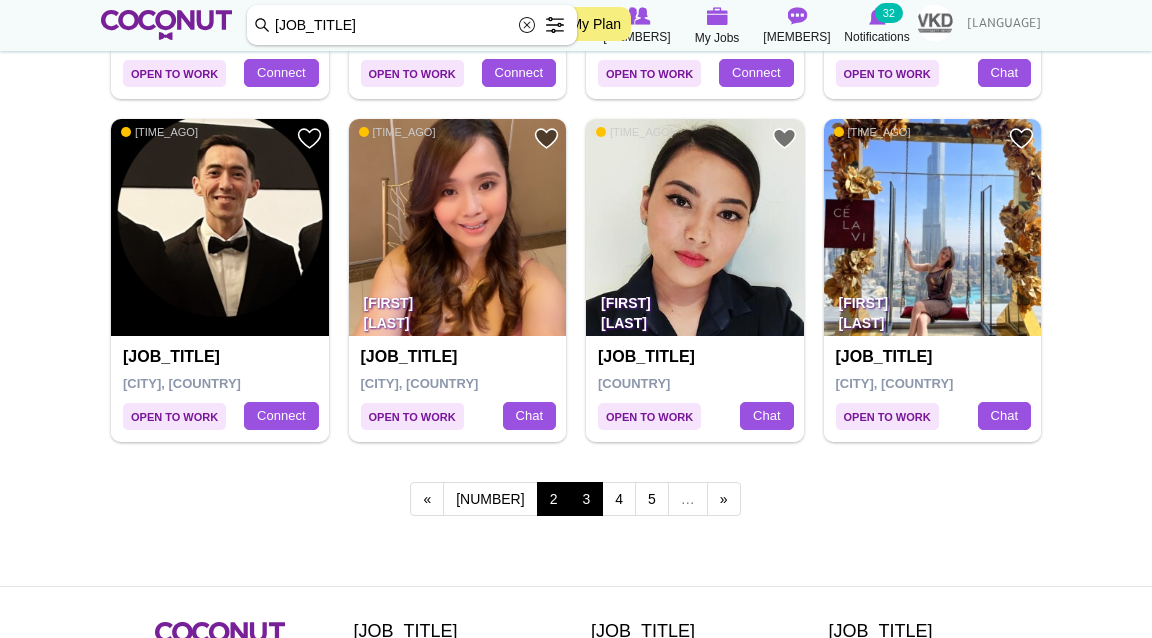 click on "3" at bounding box center (556, 499) 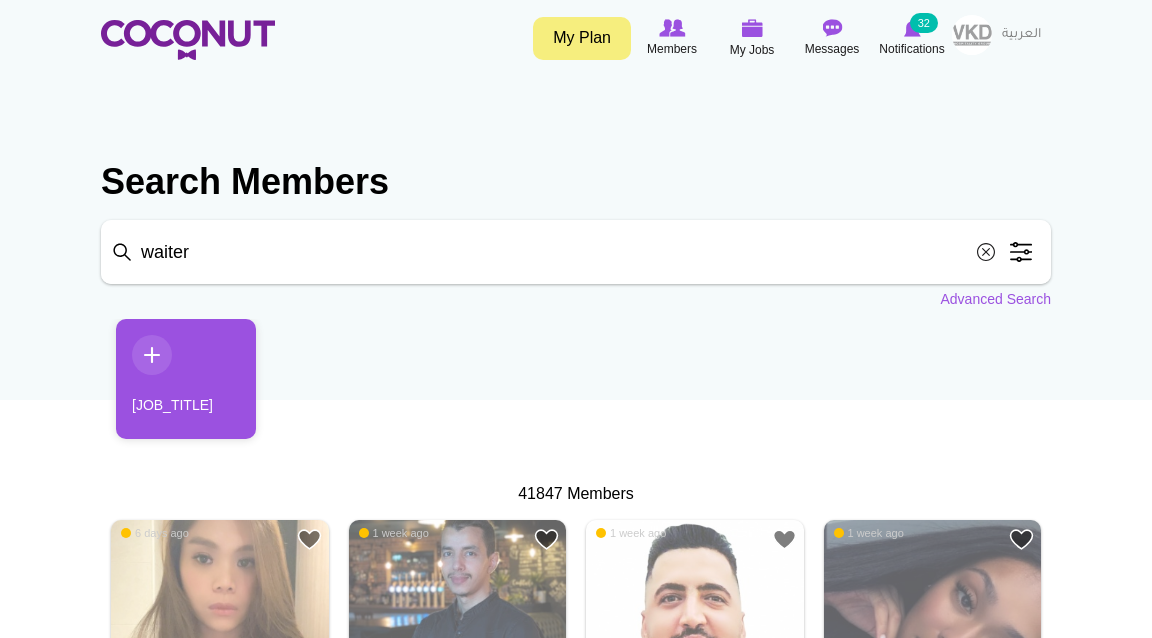 scroll, scrollTop: 0, scrollLeft: 0, axis: both 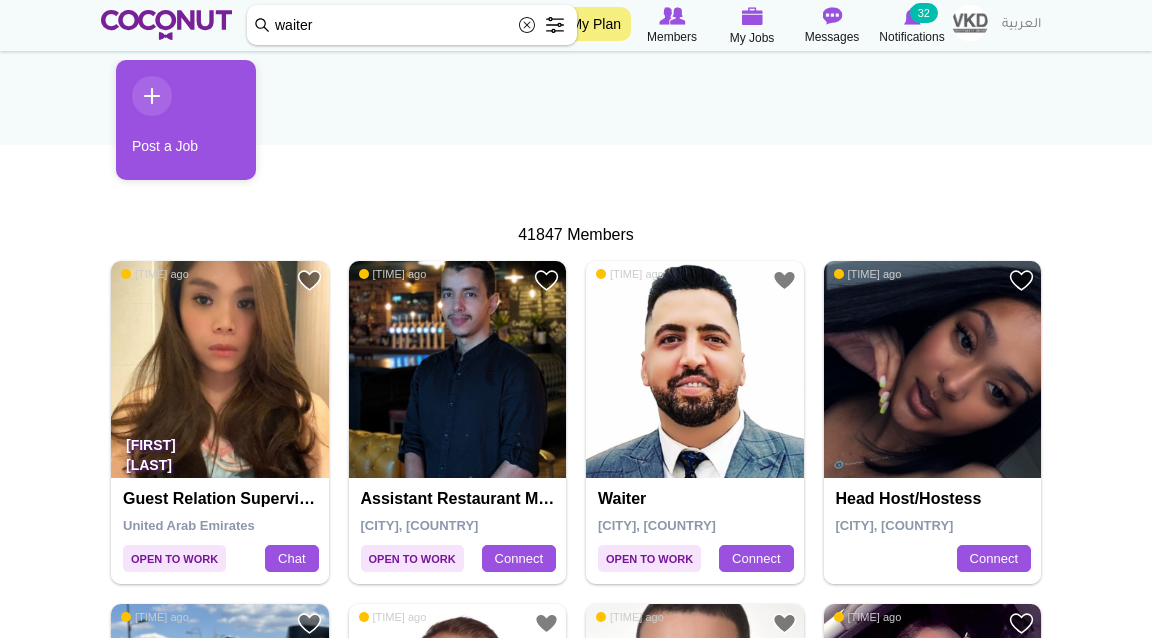 click at bounding box center [933, 370] 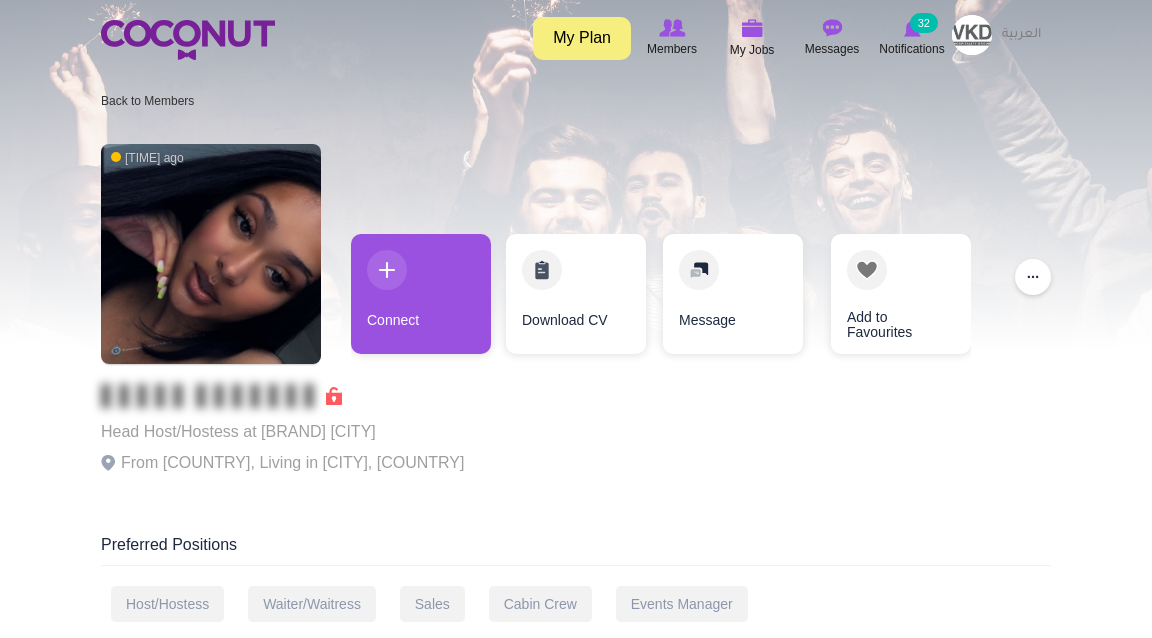 scroll, scrollTop: 0, scrollLeft: 0, axis: both 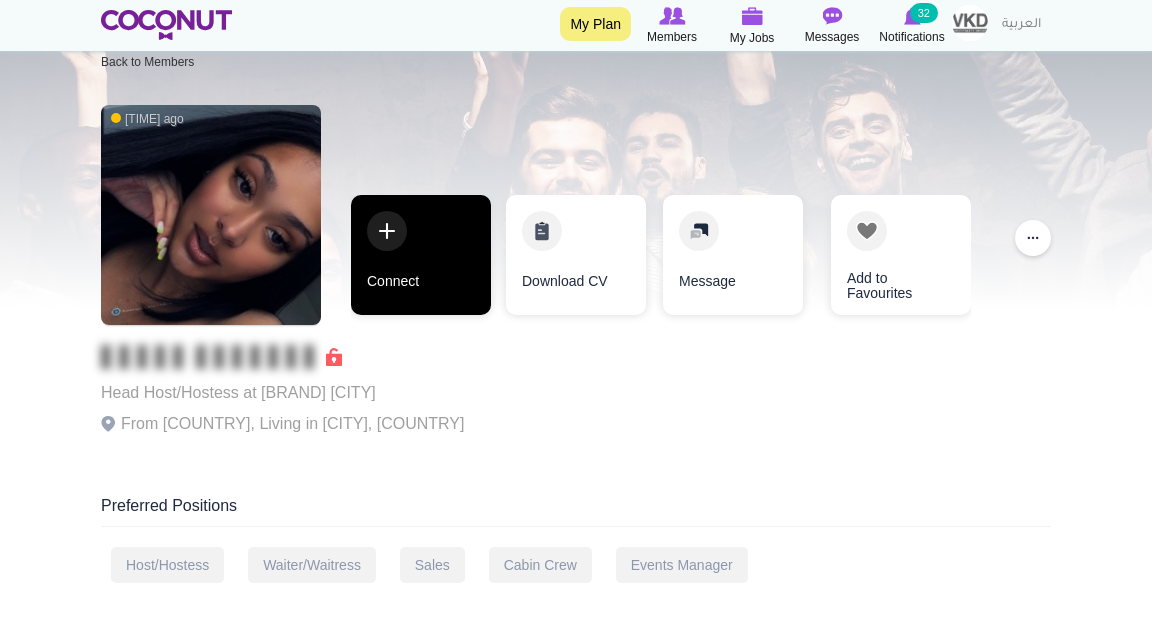click on "Connect" at bounding box center (421, 255) 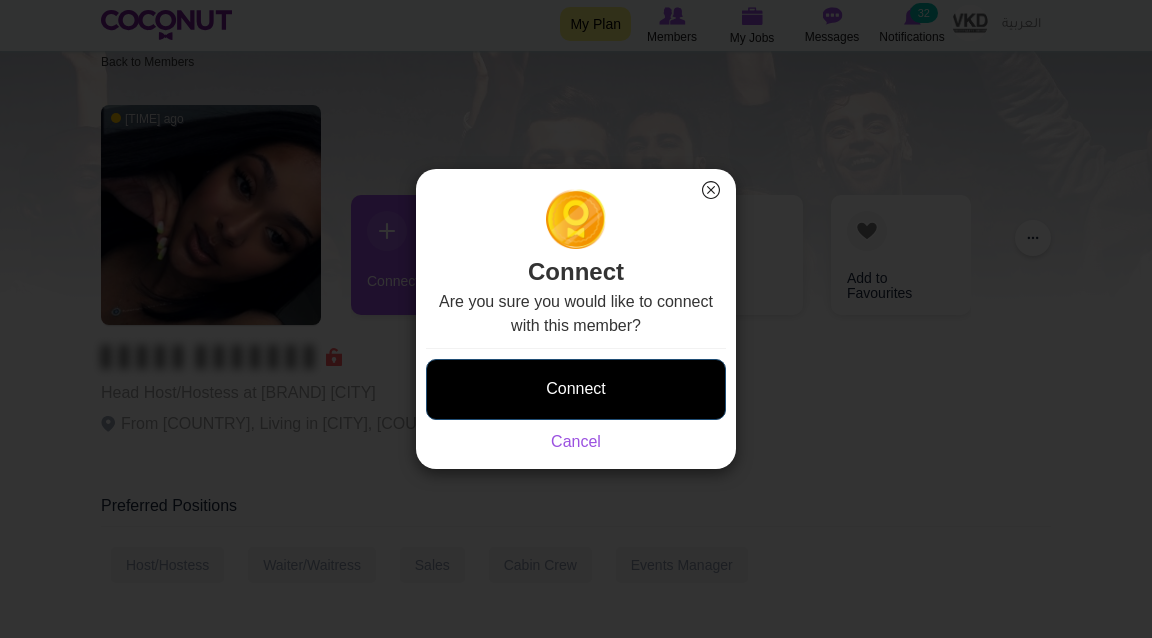 click on "Connect" at bounding box center (576, 389) 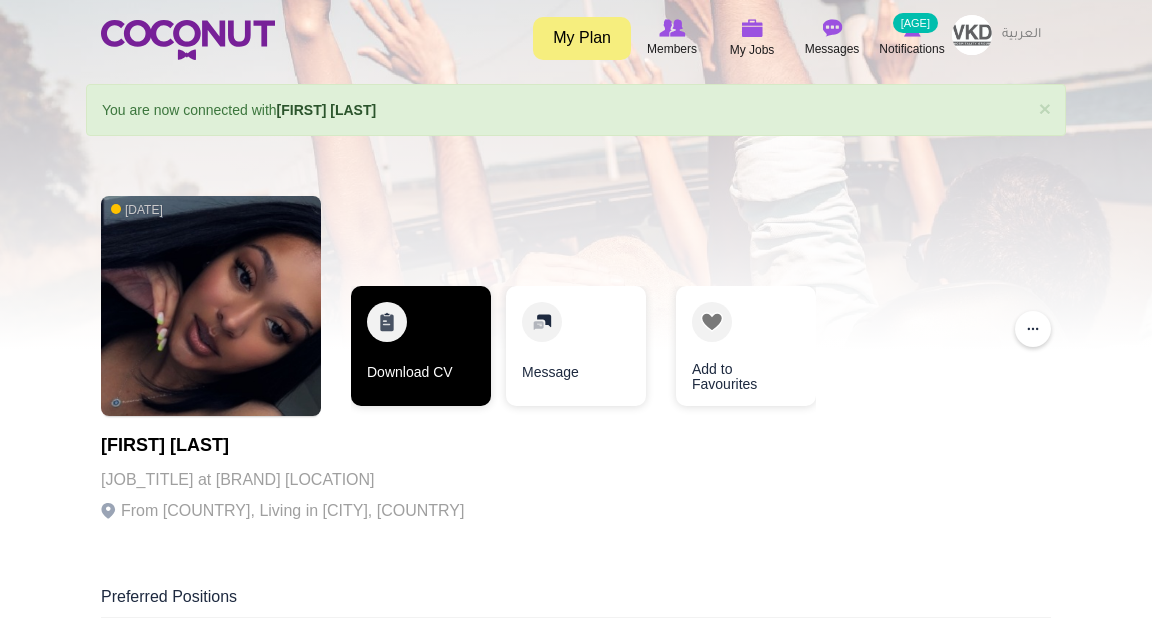 scroll, scrollTop: 0, scrollLeft: 0, axis: both 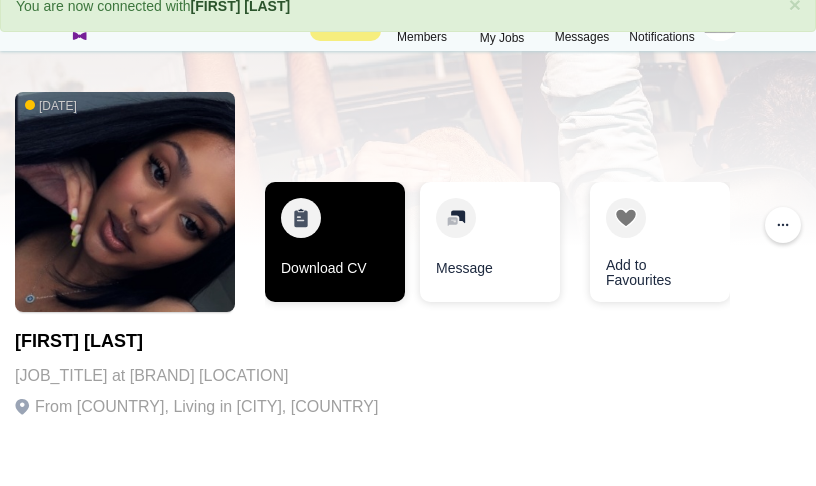 click on "Download CV" at bounding box center (335, 242) 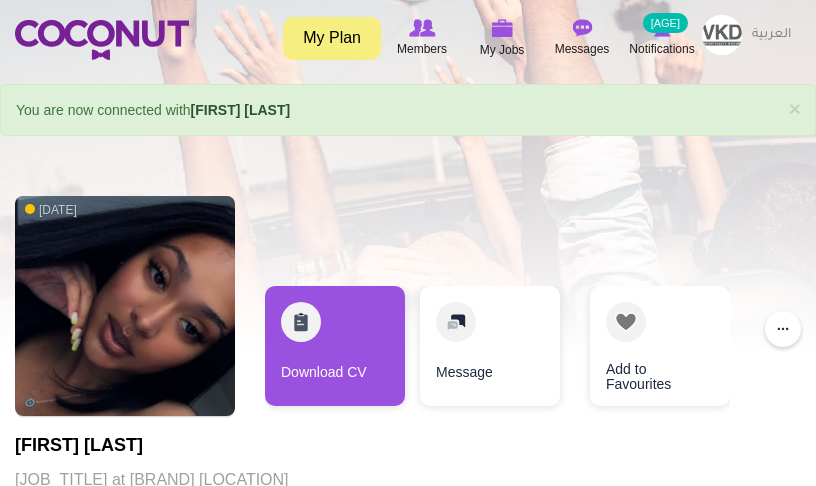 scroll, scrollTop: 0, scrollLeft: 0, axis: both 